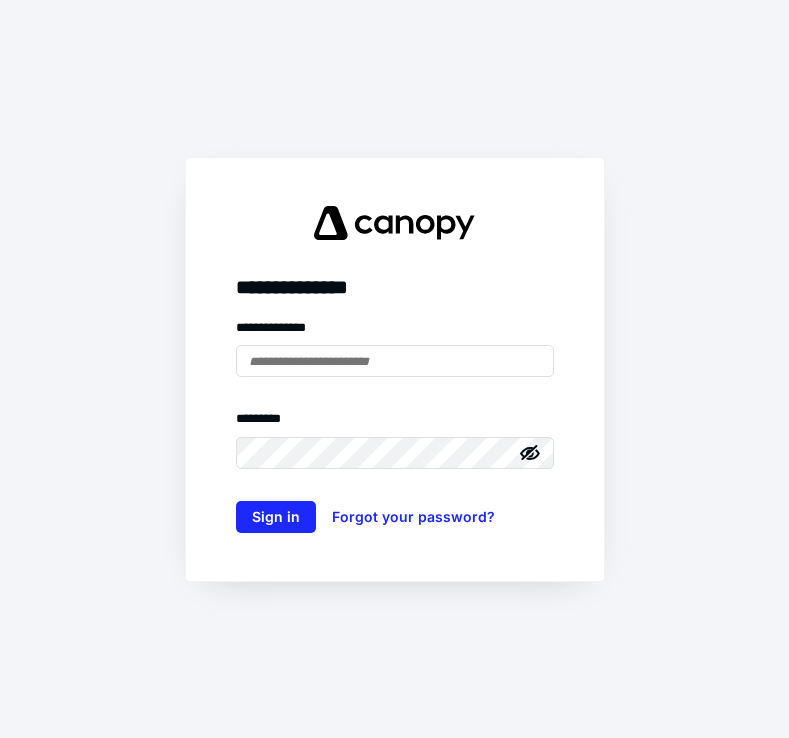 scroll, scrollTop: 0, scrollLeft: 0, axis: both 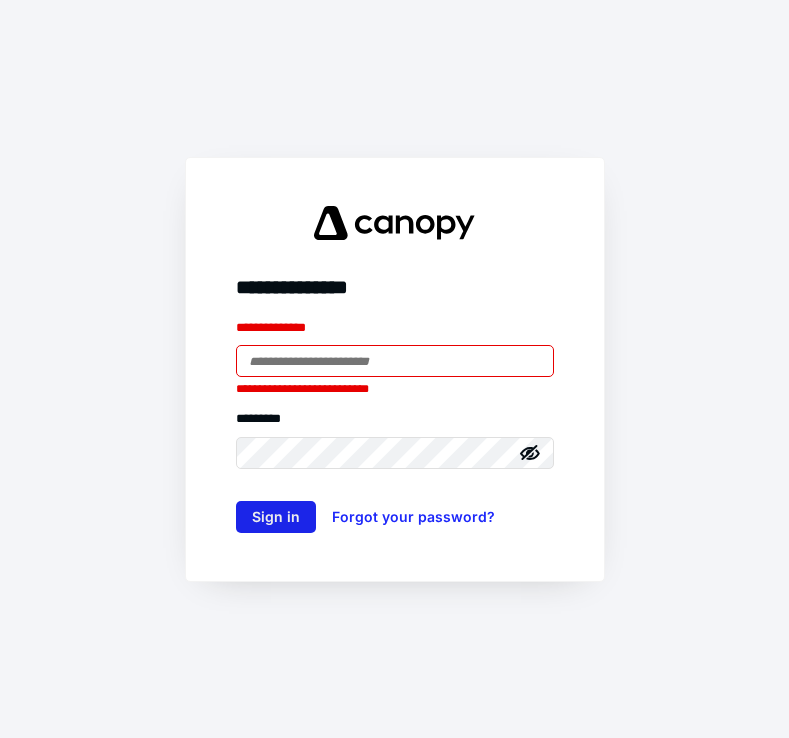 type on "**********" 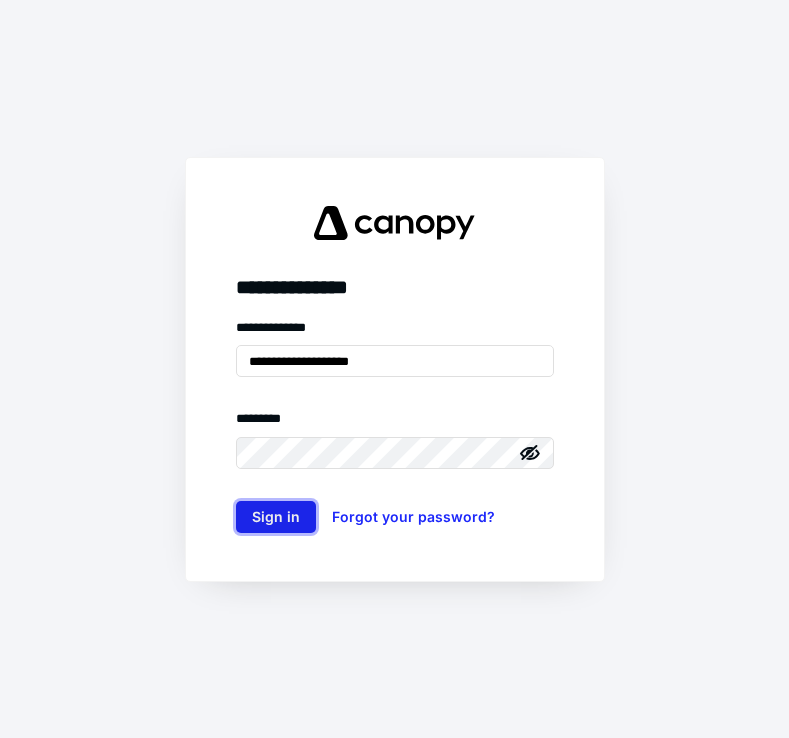 click on "Sign in" at bounding box center (276, 517) 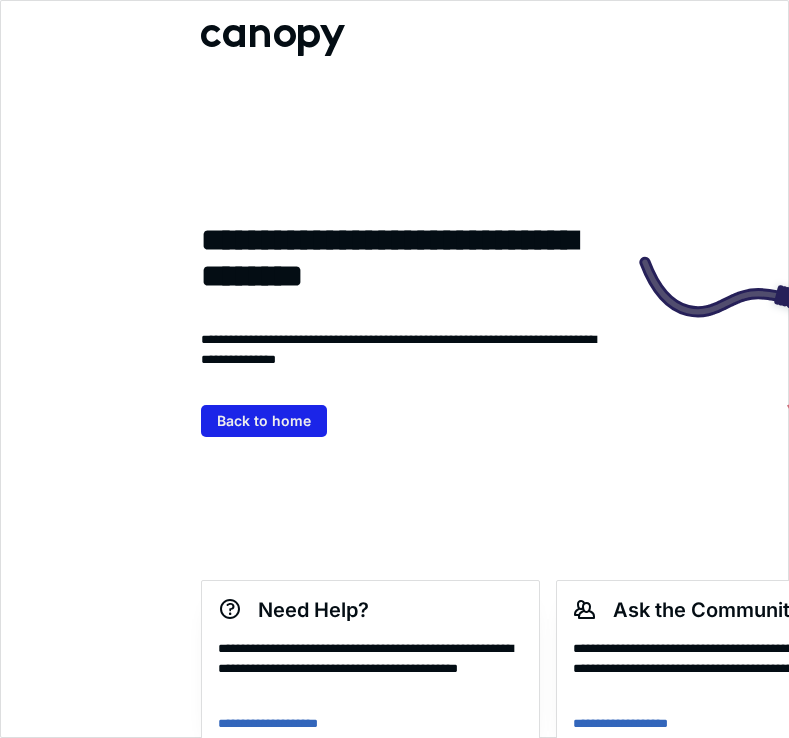 click on "Back to home" at bounding box center (264, 421) 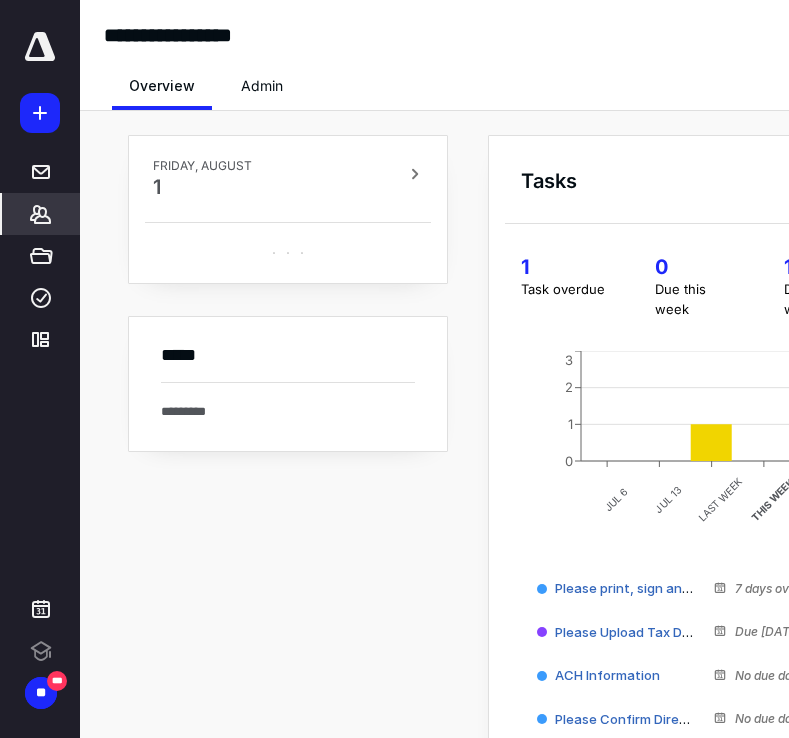 click 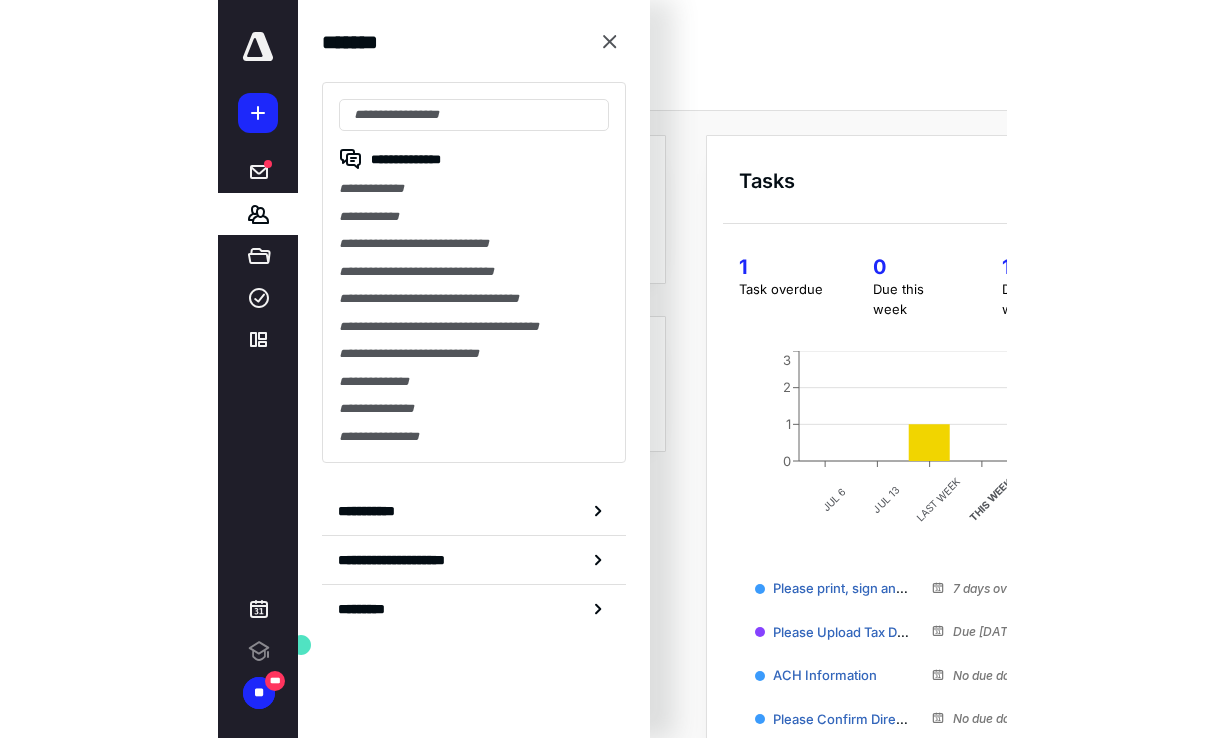 scroll, scrollTop: 0, scrollLeft: 0, axis: both 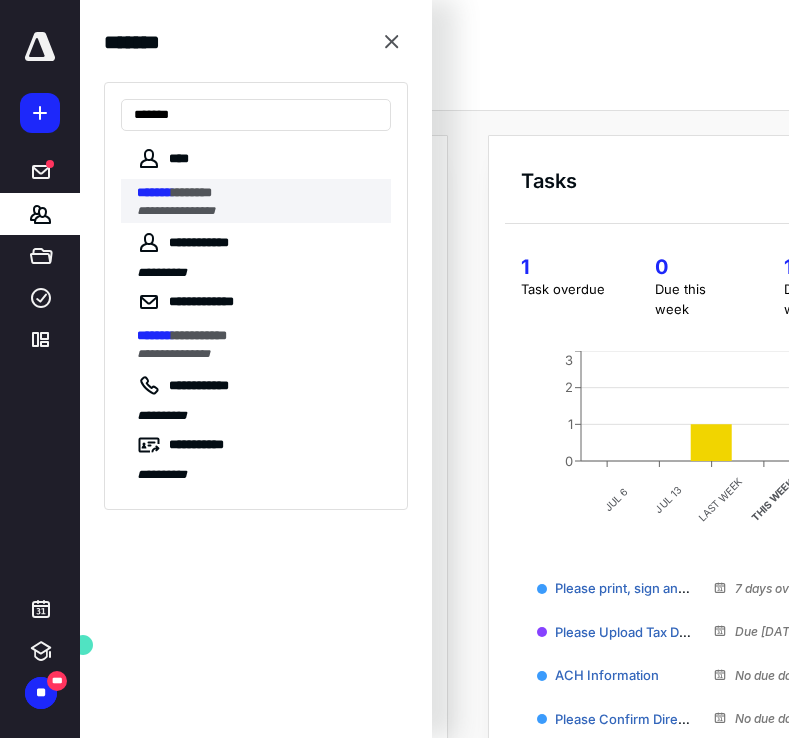 type on "*******" 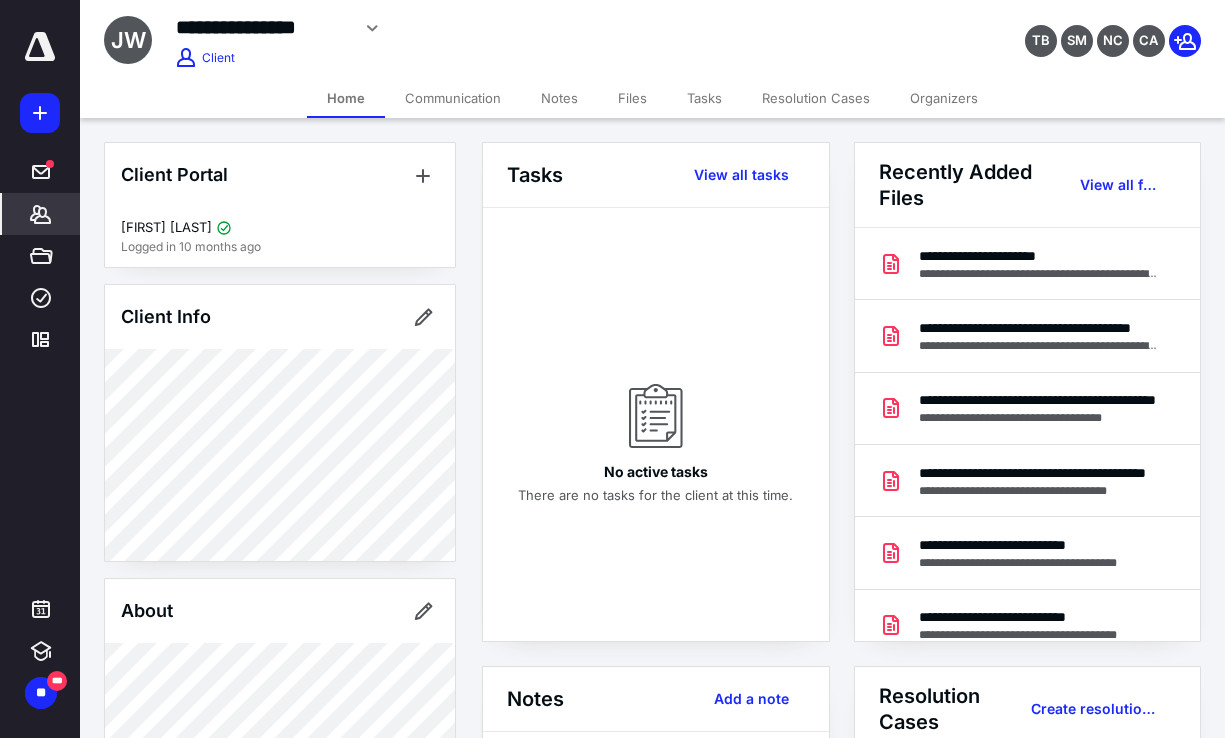 click on "Files" at bounding box center [632, 98] 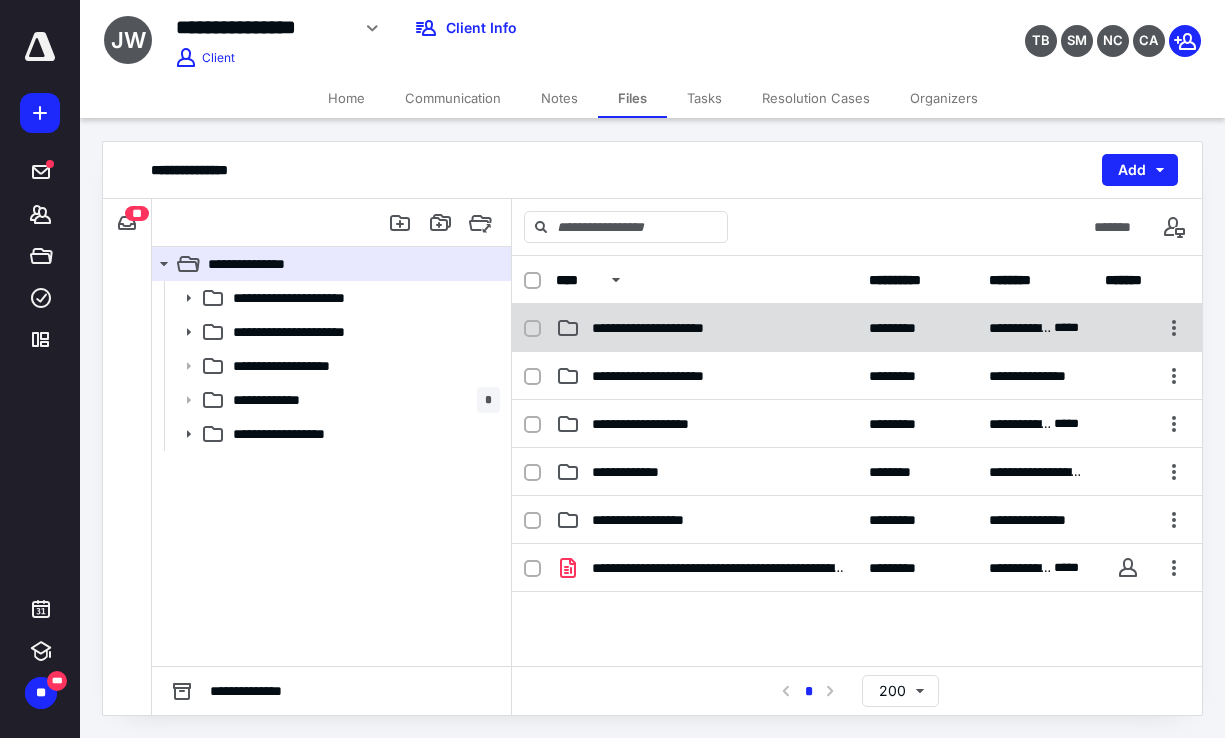 click on "**********" at bounding box center (857, 328) 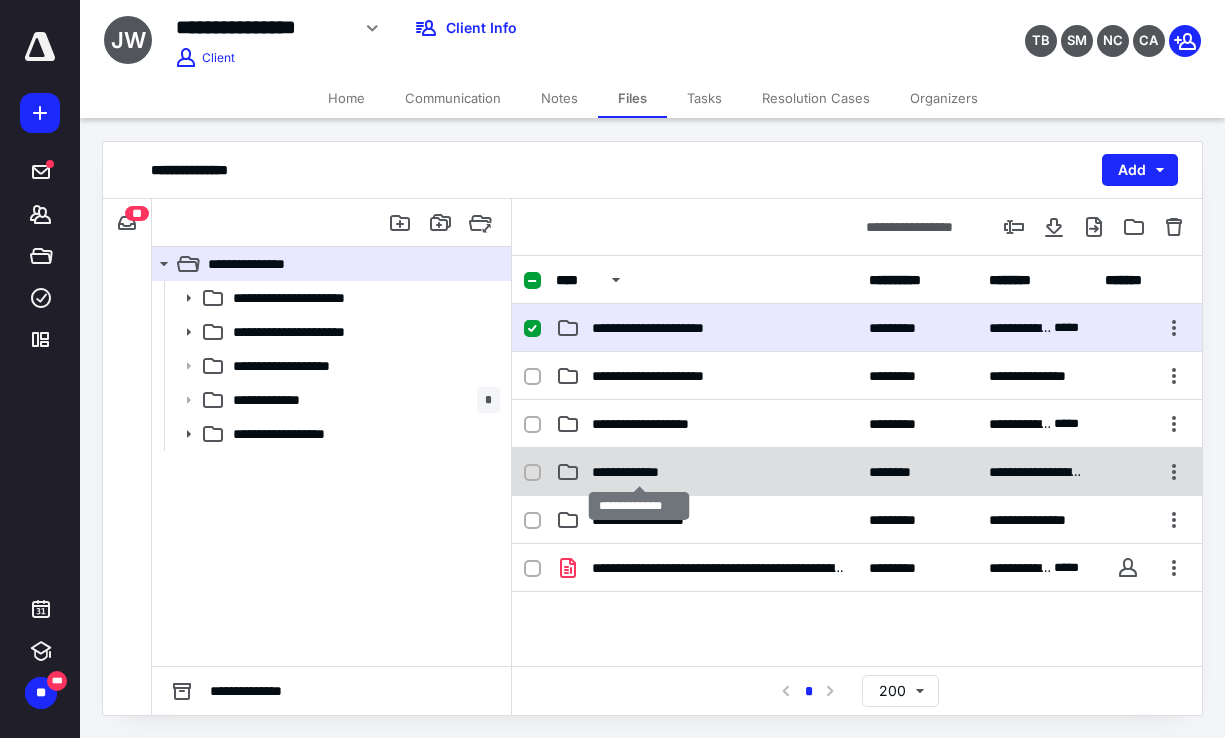 click on "**********" at bounding box center (639, 472) 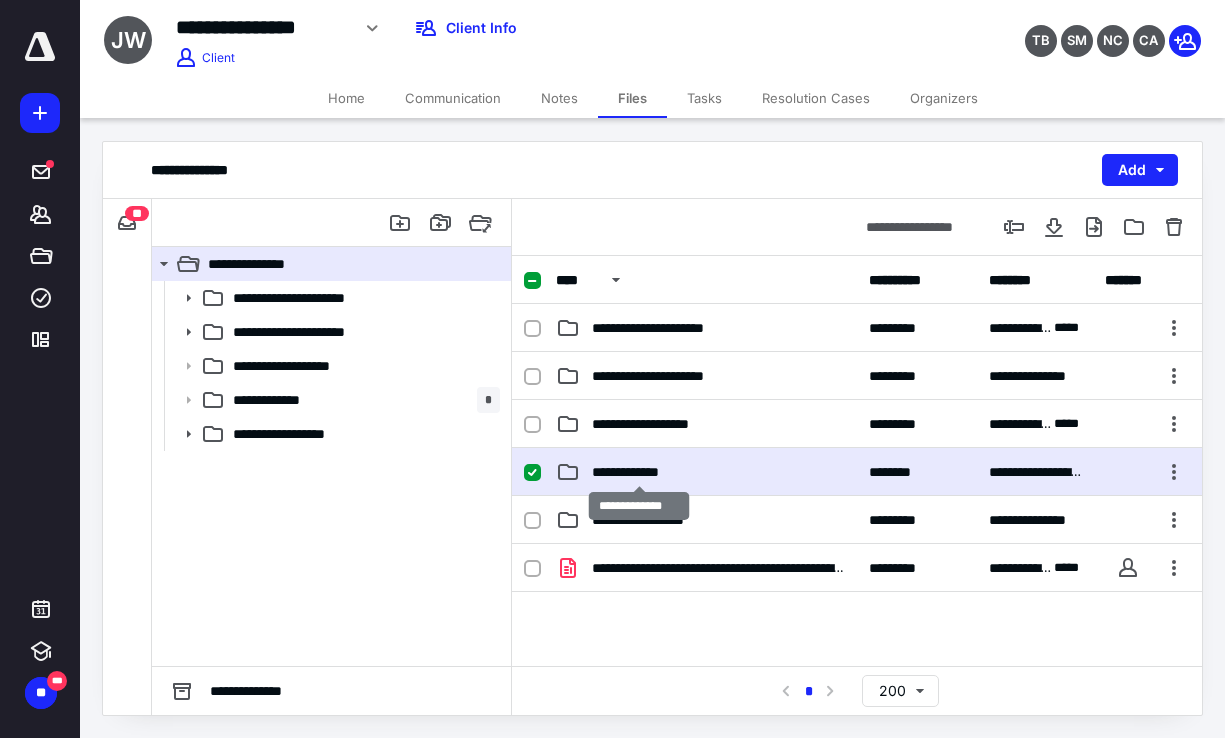 click on "**********" at bounding box center (639, 472) 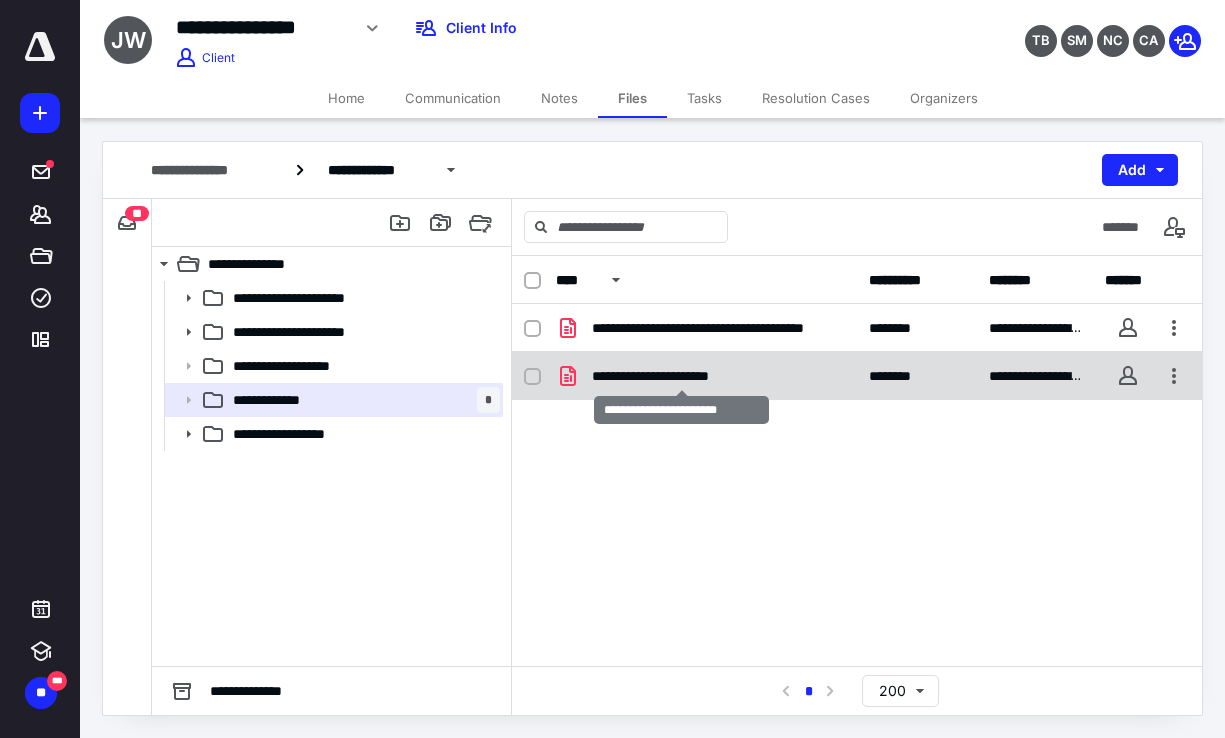click on "**********" at bounding box center [681, 376] 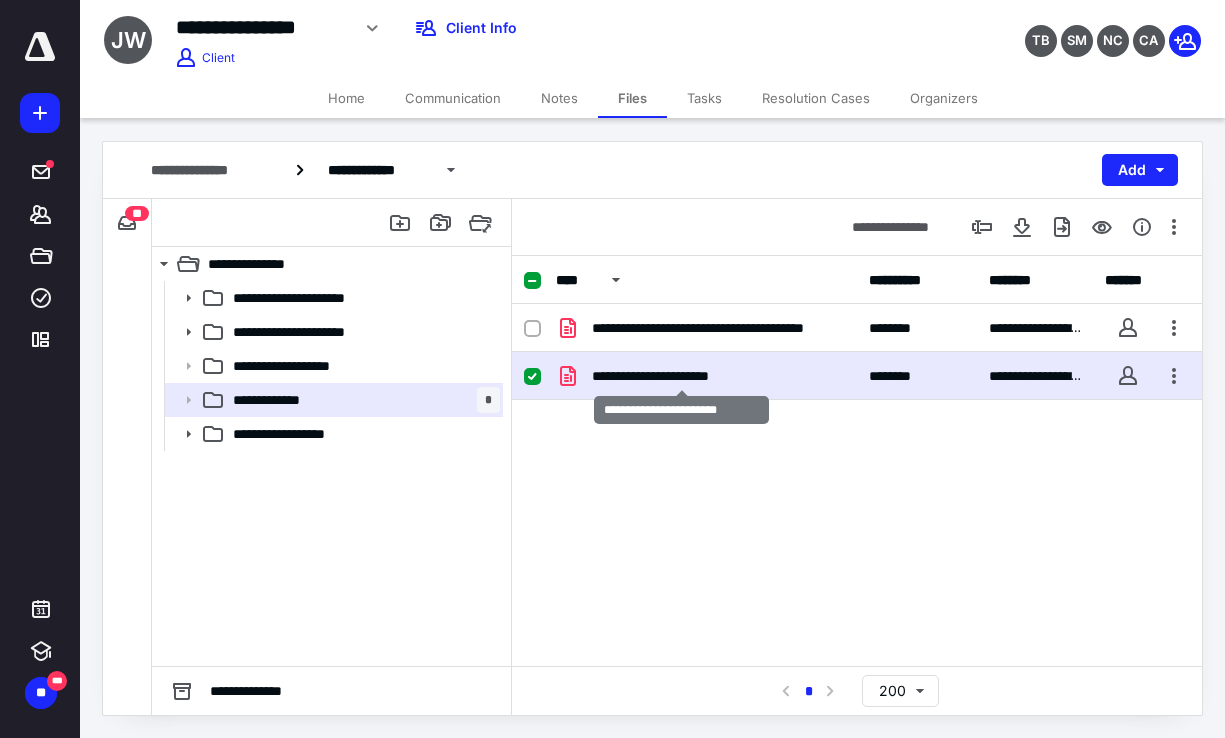 click on "**********" at bounding box center (681, 376) 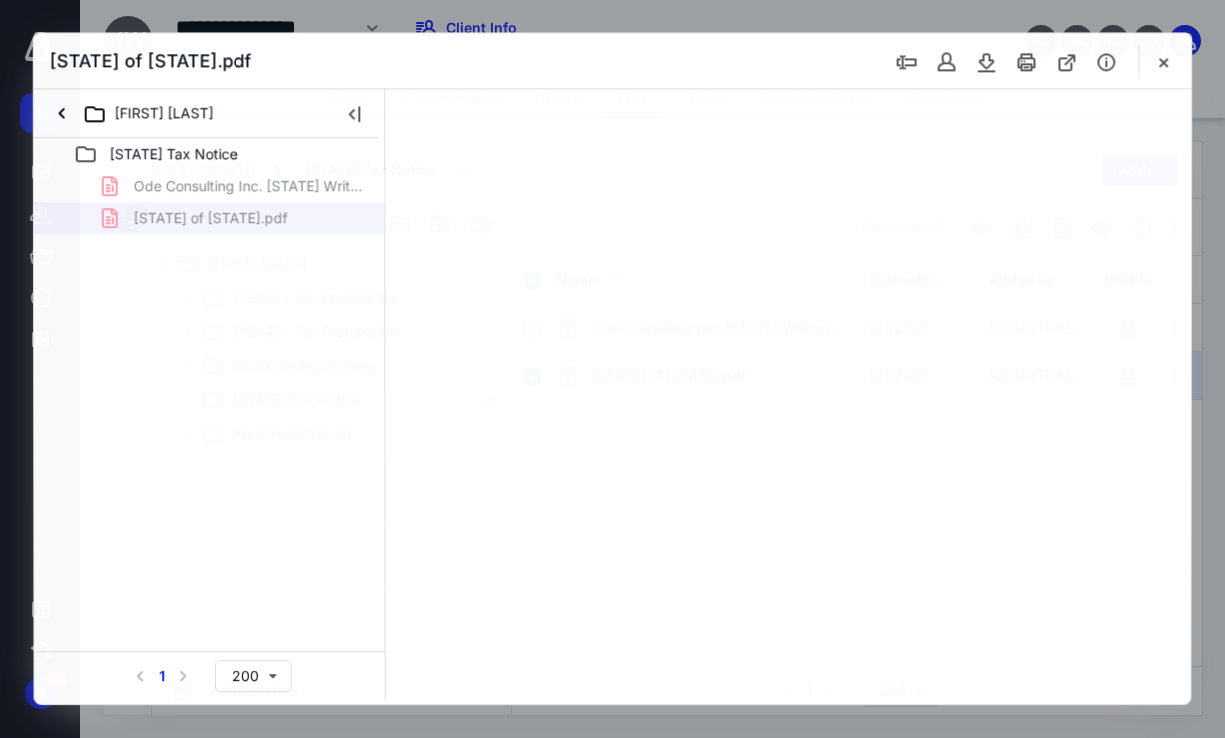 scroll, scrollTop: 0, scrollLeft: 0, axis: both 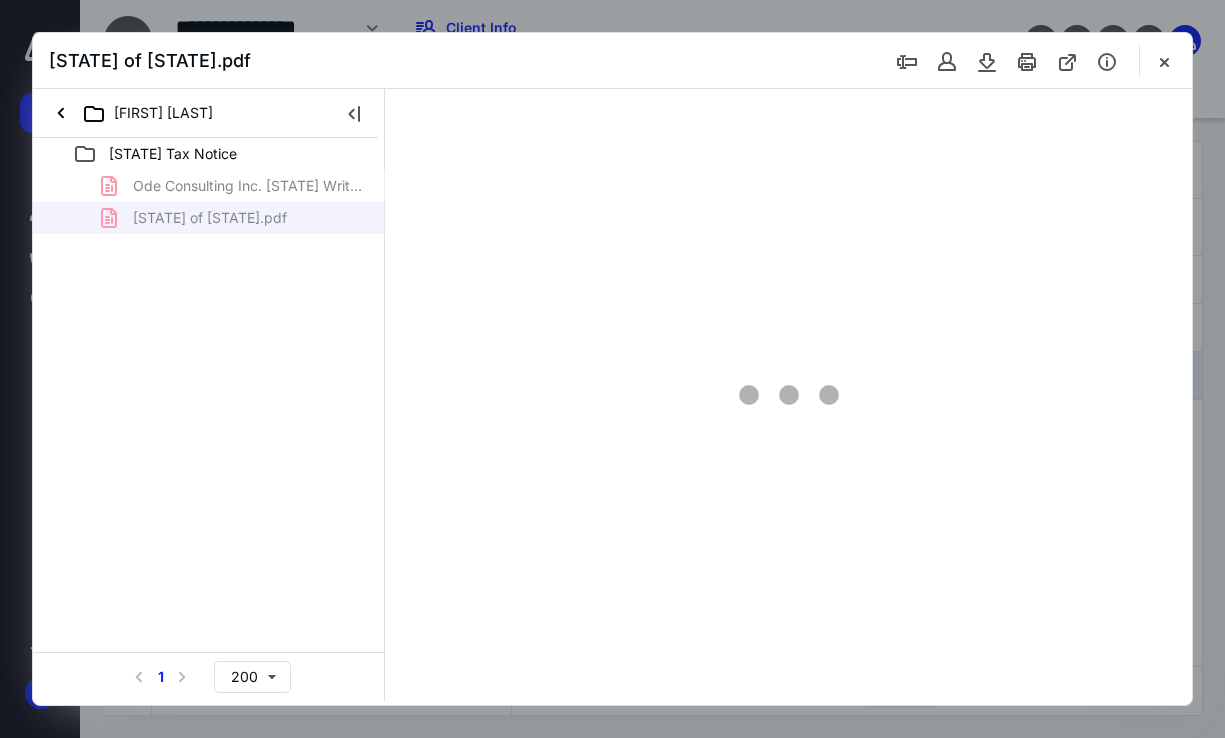 type on "70" 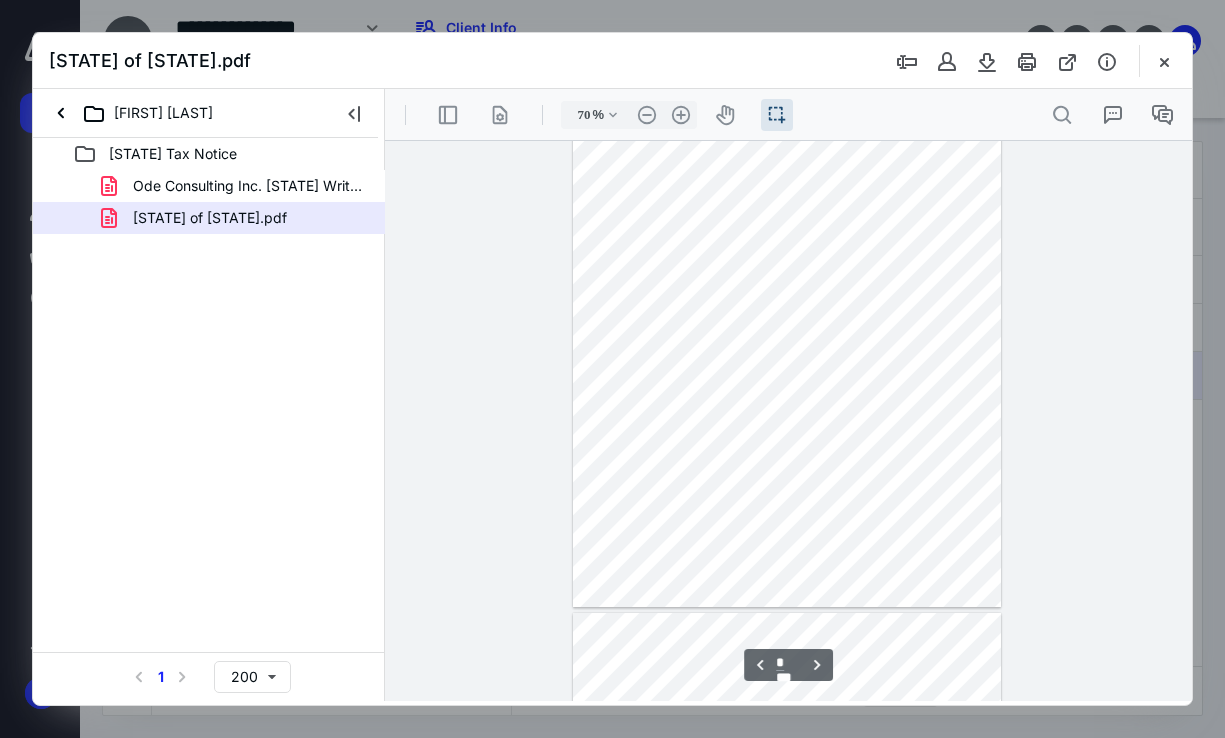 scroll, scrollTop: 1126, scrollLeft: 0, axis: vertical 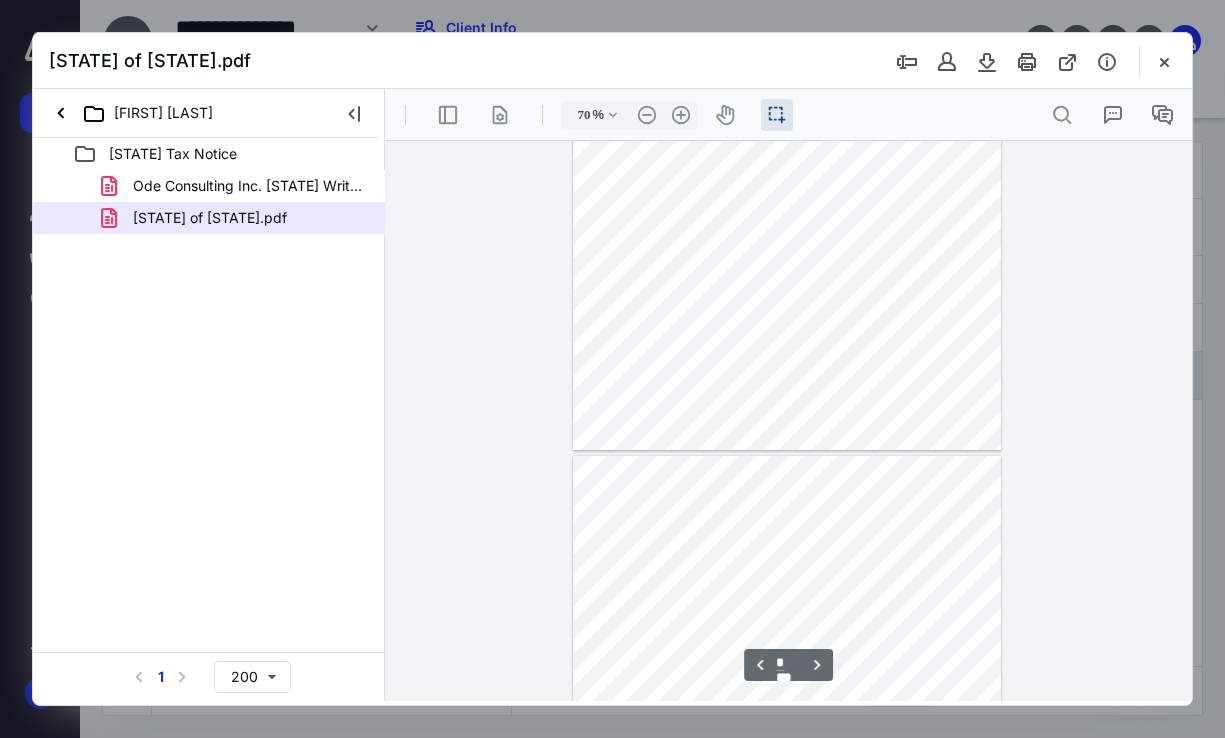 type on "*" 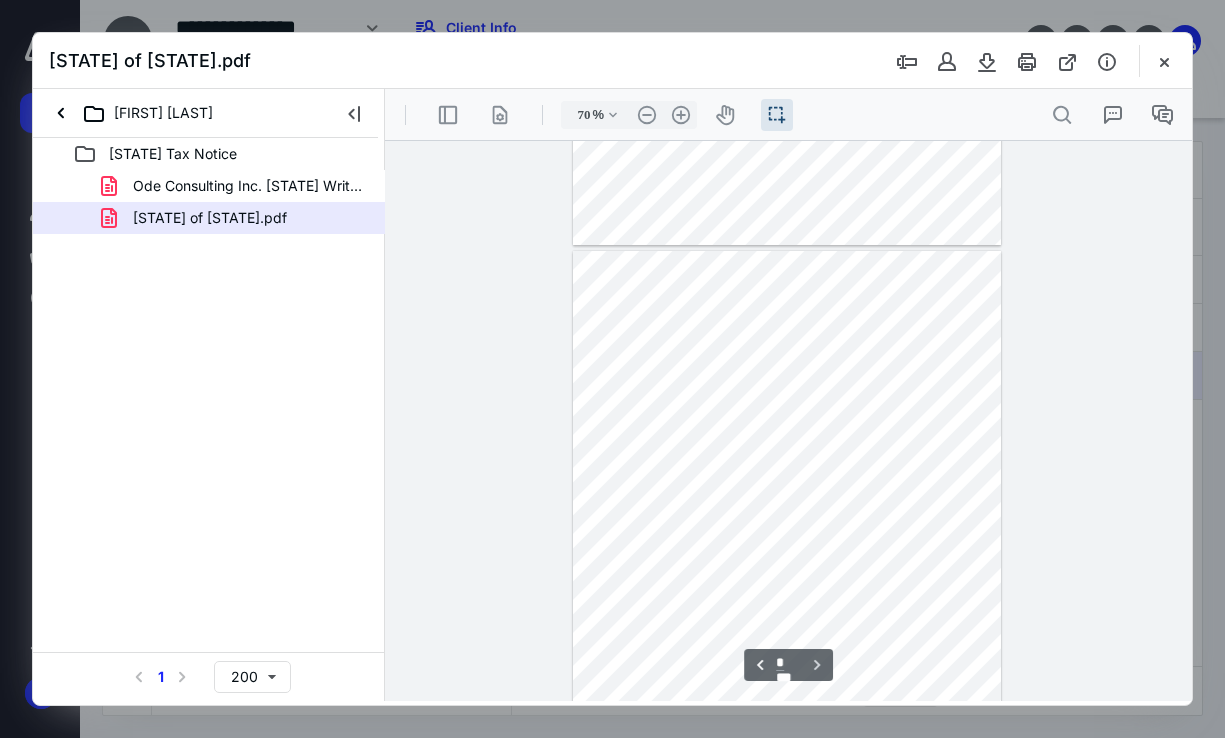 scroll, scrollTop: 2800, scrollLeft: 0, axis: vertical 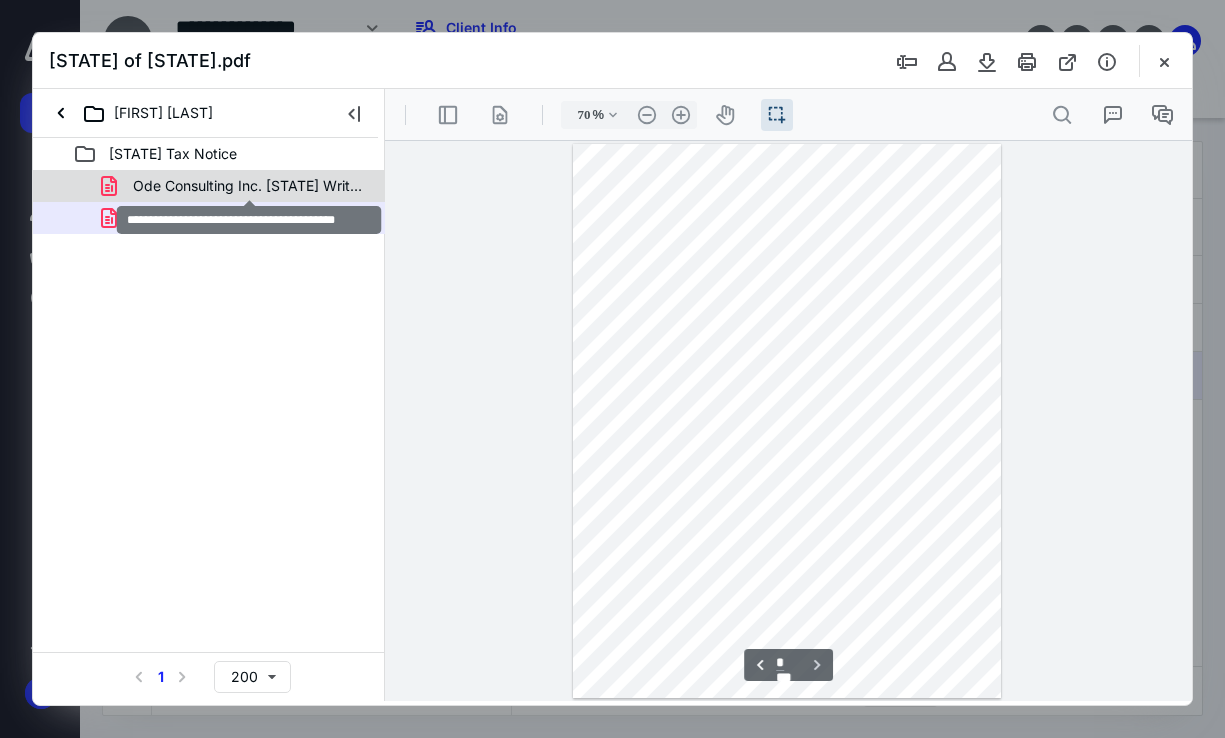 click on "Ode Consulting Inc. [STATE] Written Protest.pdf" at bounding box center (249, 186) 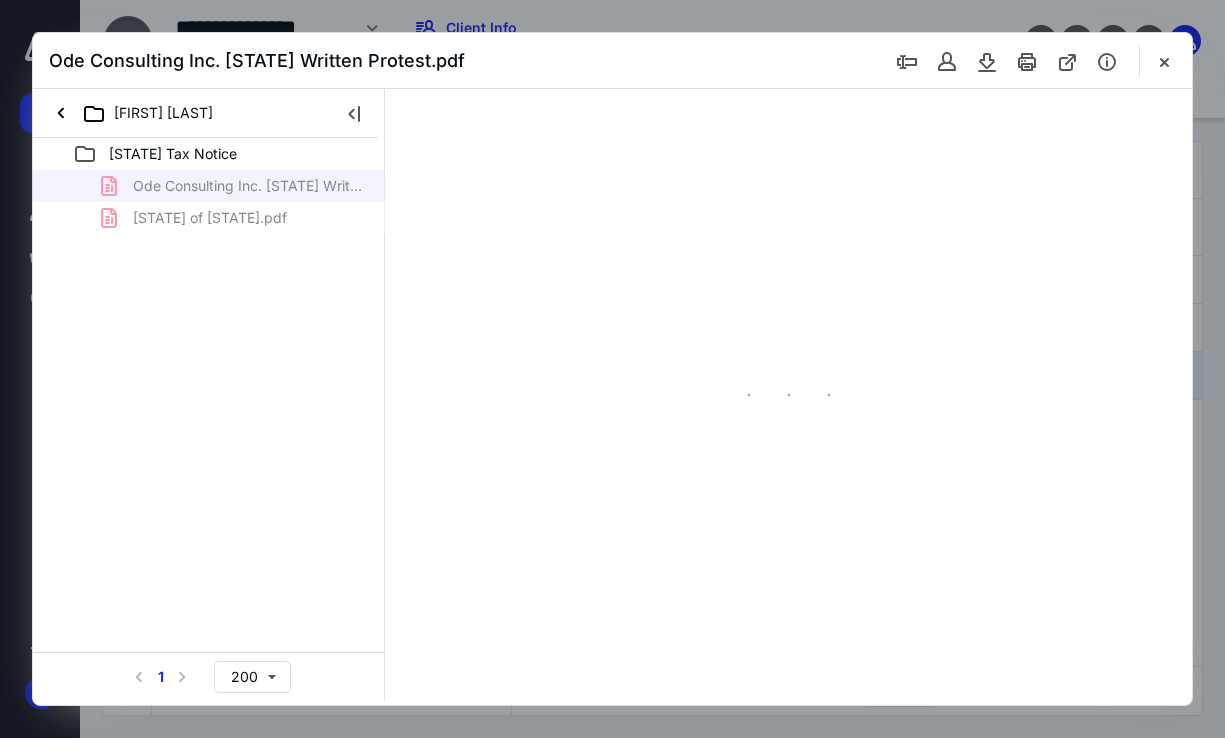 scroll, scrollTop: 0, scrollLeft: 0, axis: both 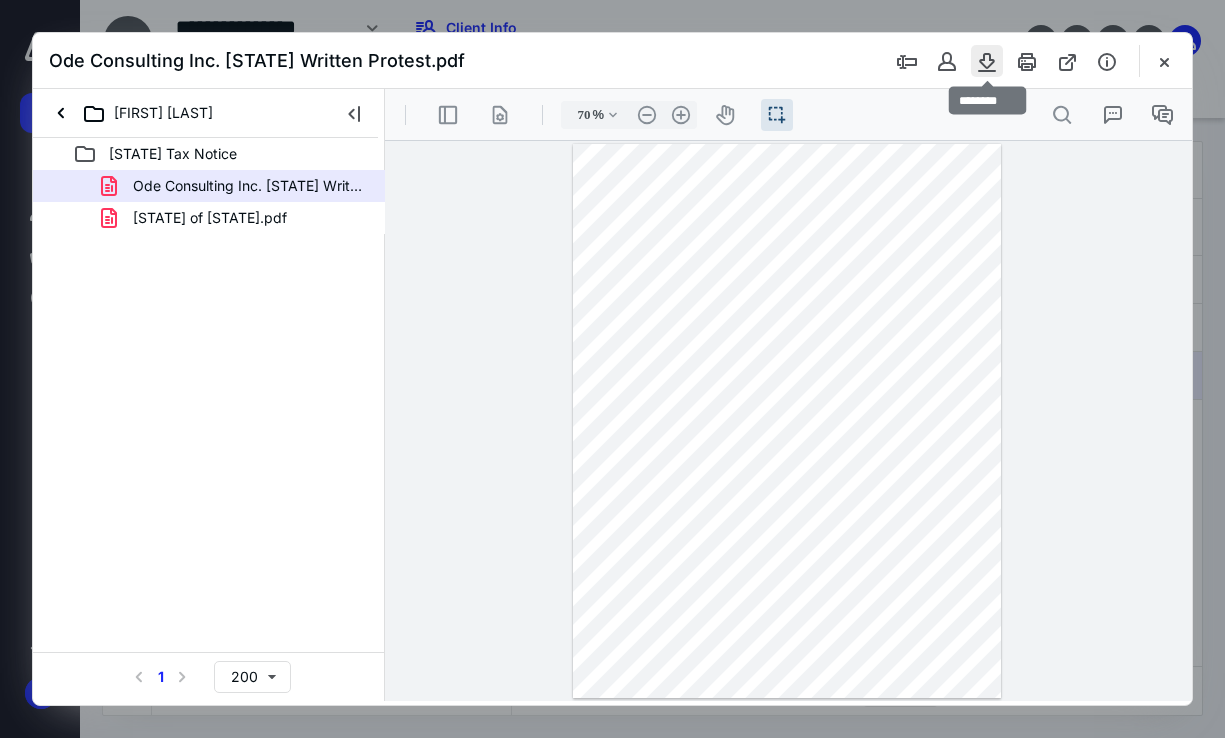 click at bounding box center [987, 61] 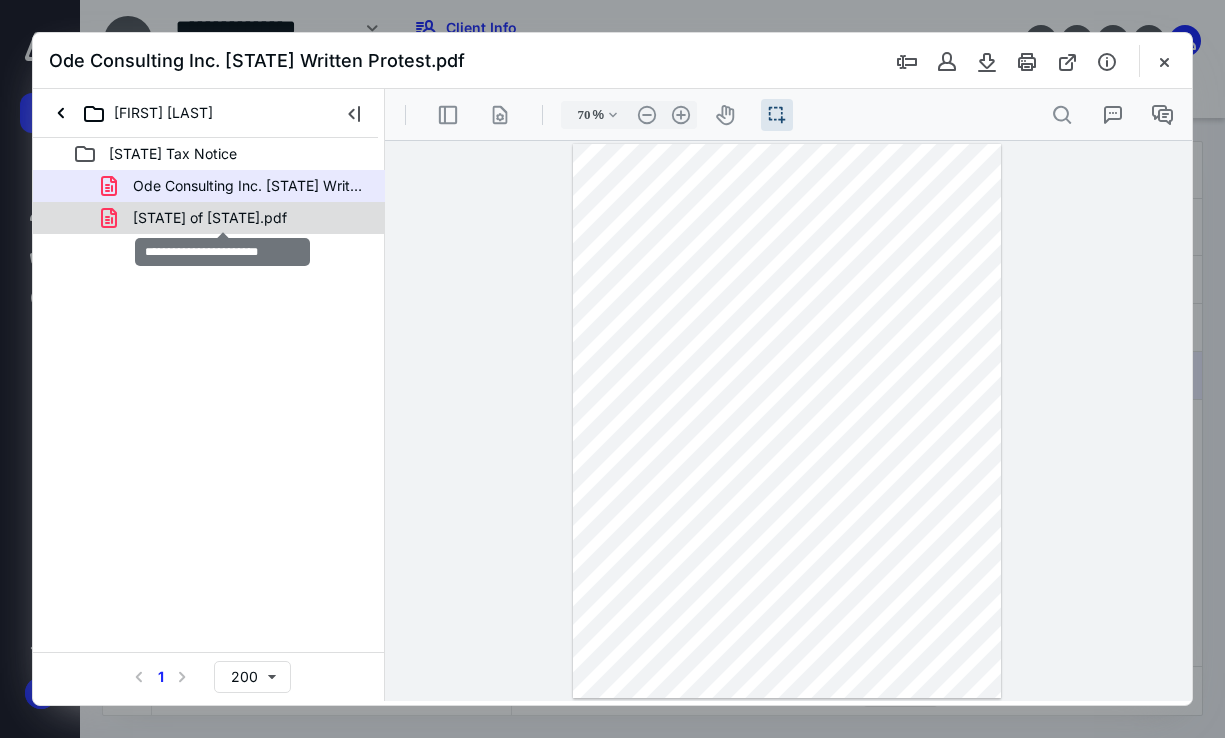 click on "[STATE] of [STATE].pdf" at bounding box center (210, 218) 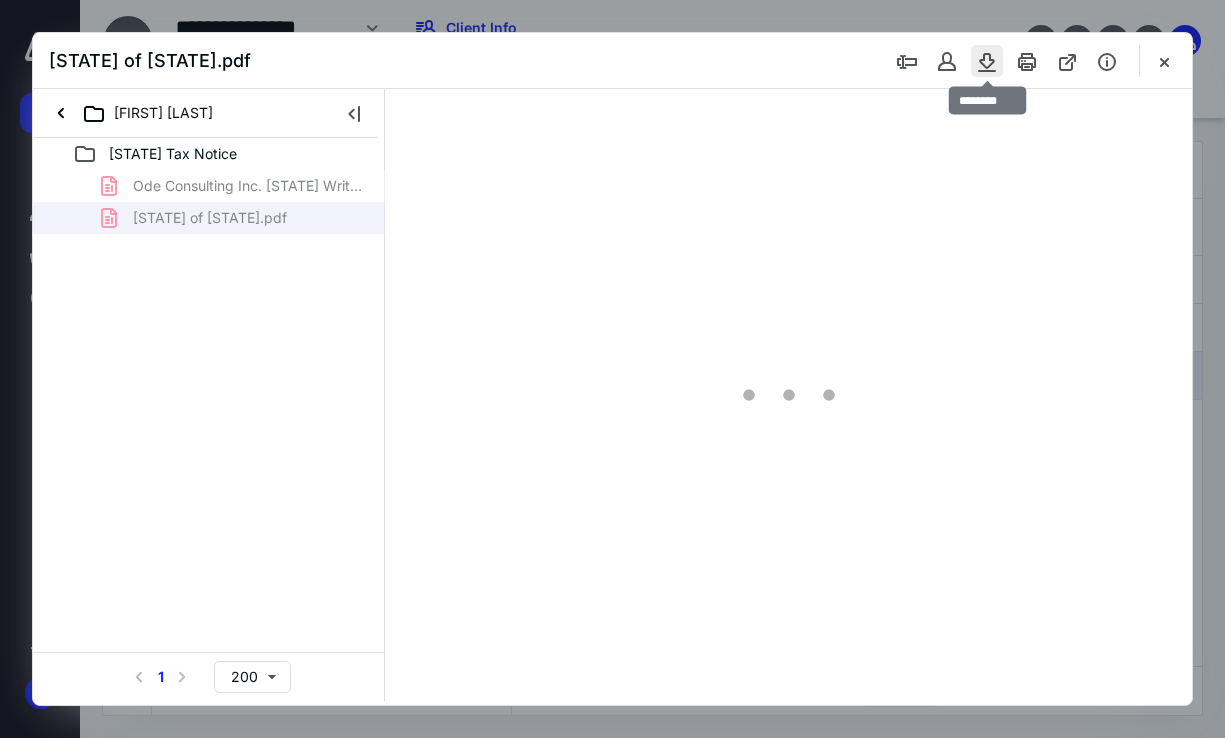 click at bounding box center [987, 61] 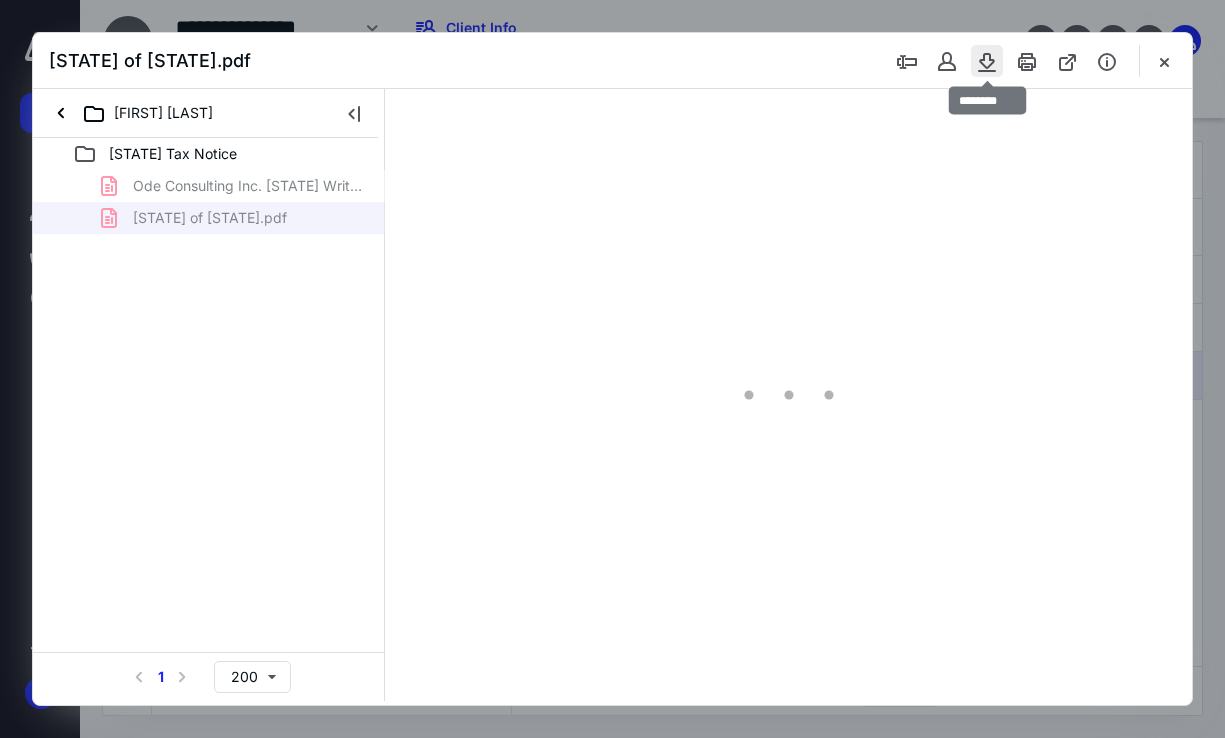 type on "70" 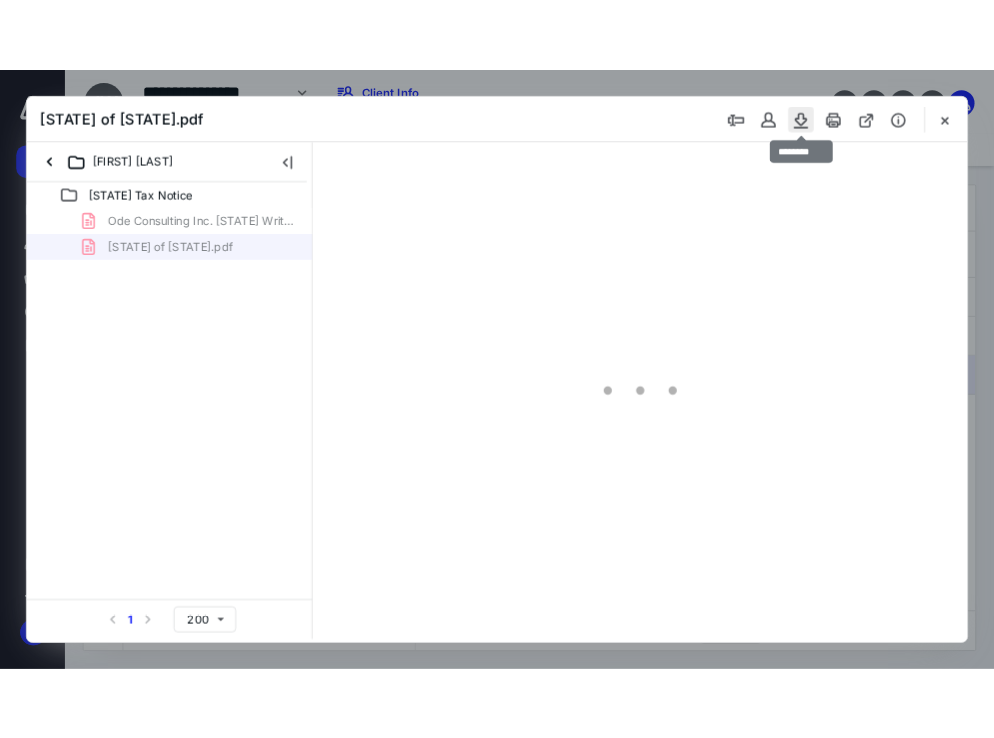 scroll, scrollTop: 55, scrollLeft: 0, axis: vertical 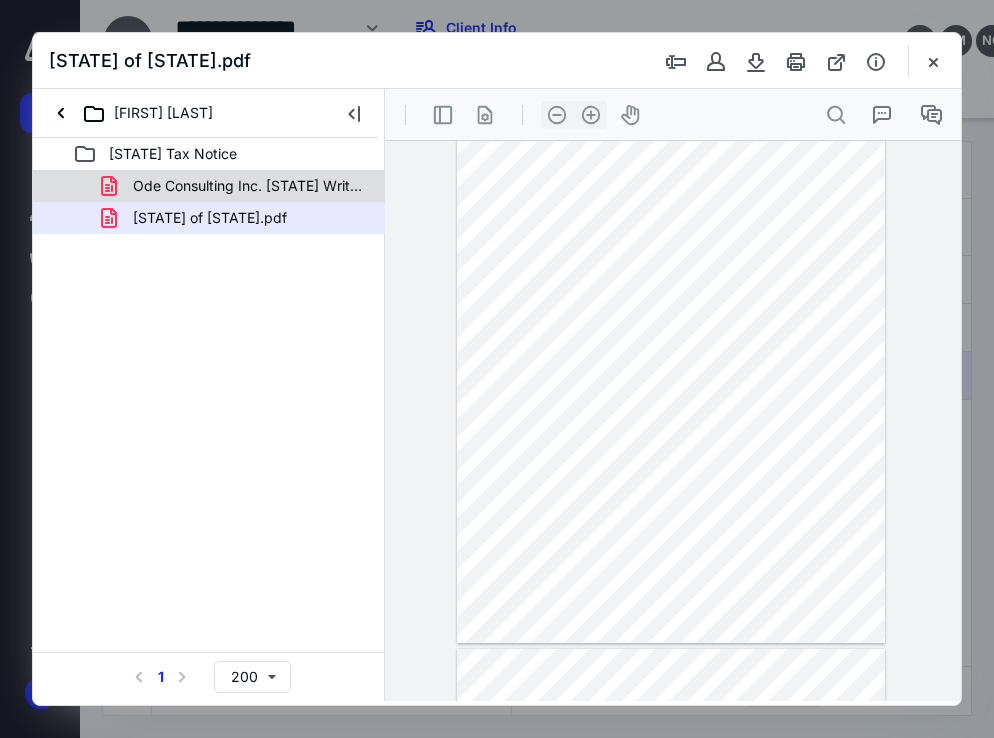 click on "Ode Consulting Inc. [STATE] Written Protest.pdf" at bounding box center (249, 186) 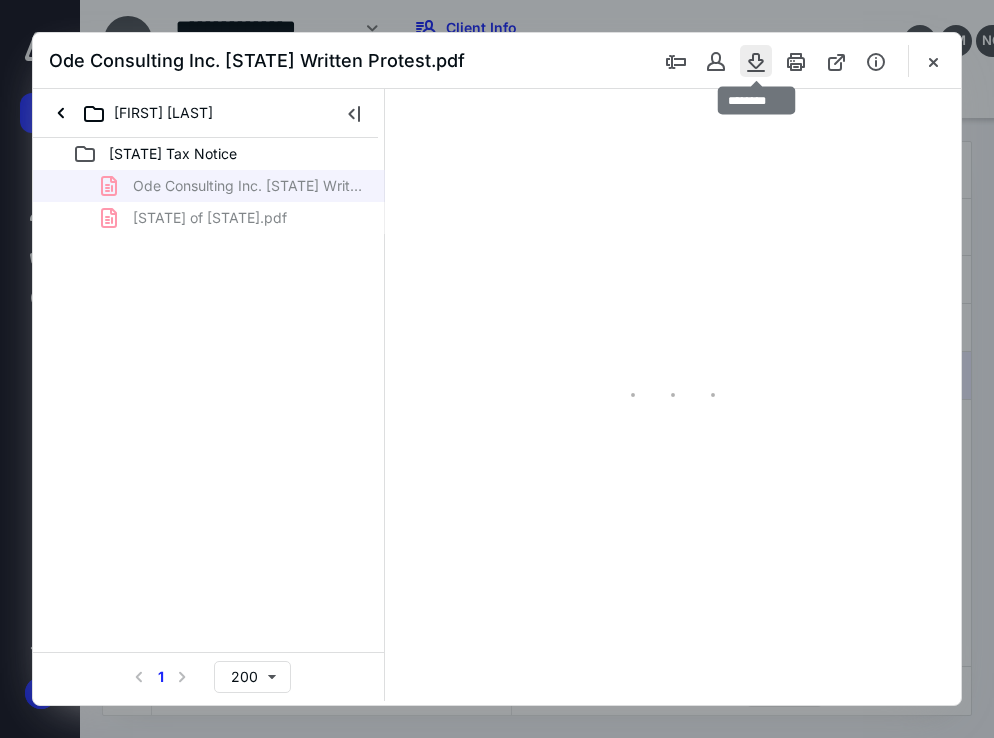 click at bounding box center (756, 61) 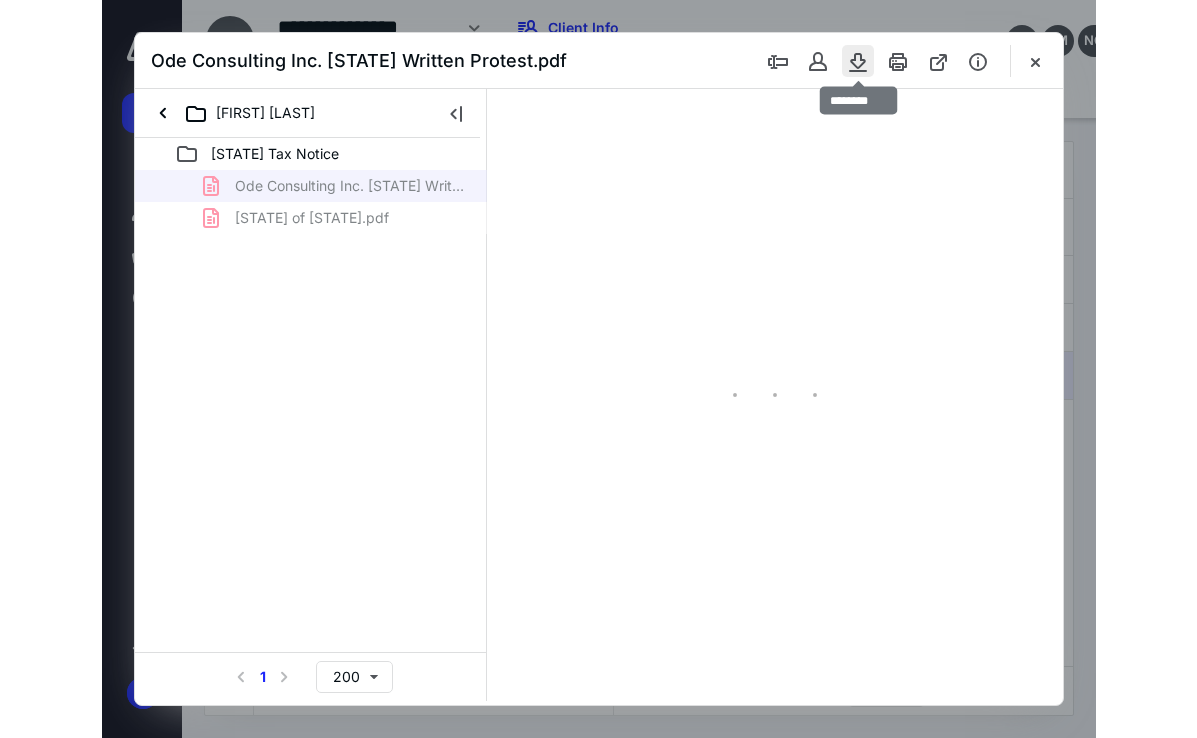 scroll, scrollTop: 0, scrollLeft: 0, axis: both 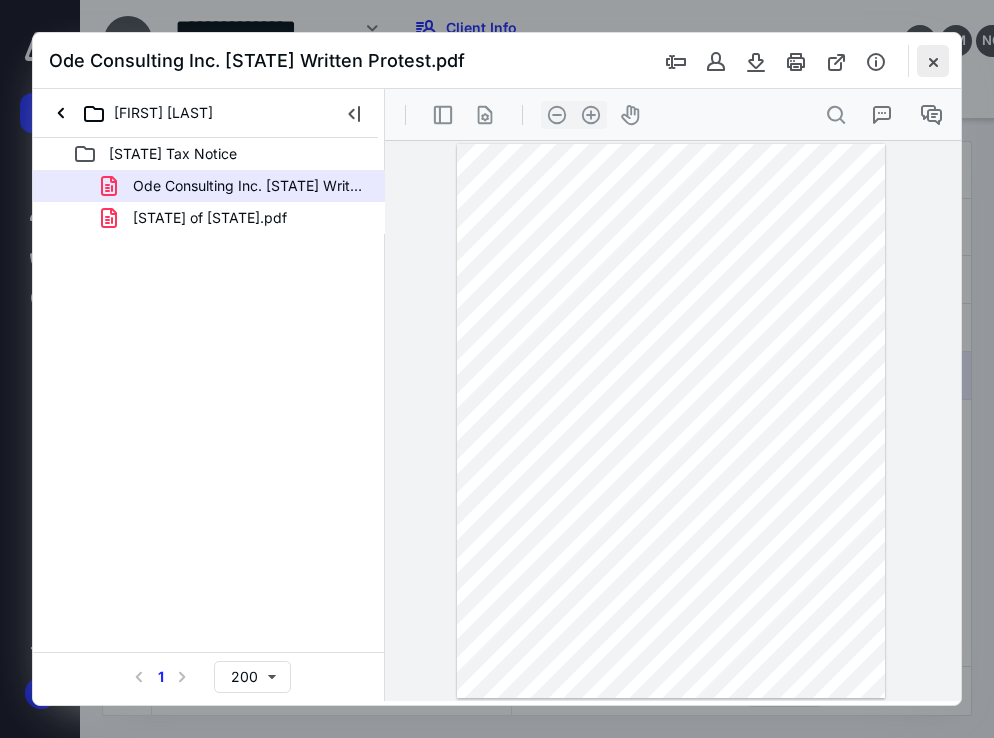 click at bounding box center (933, 61) 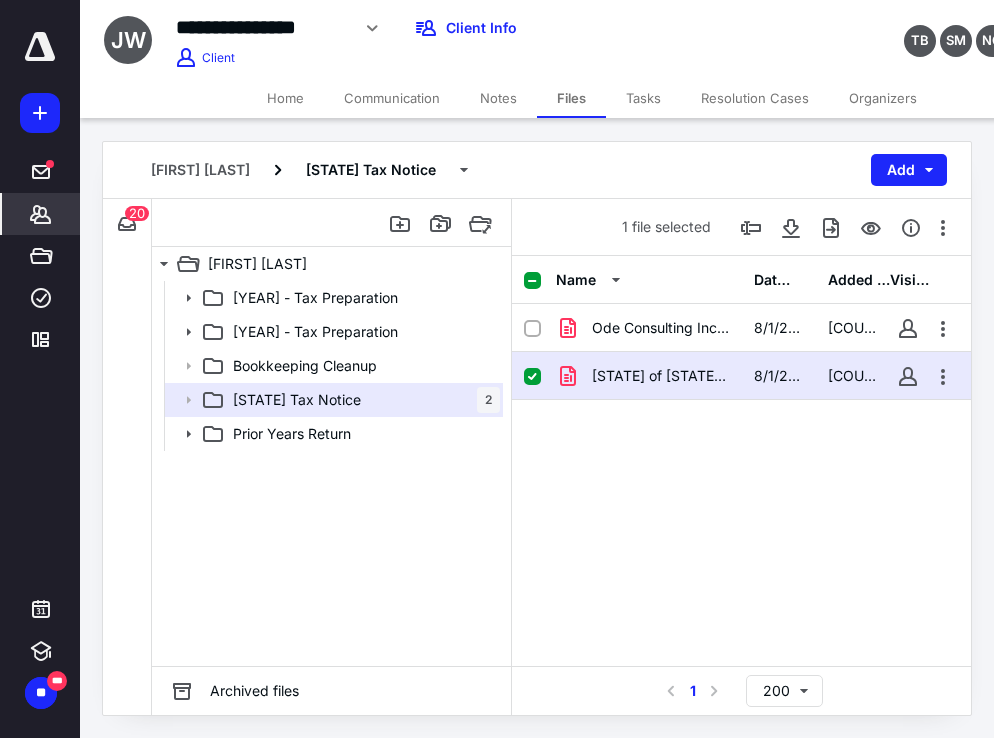 click 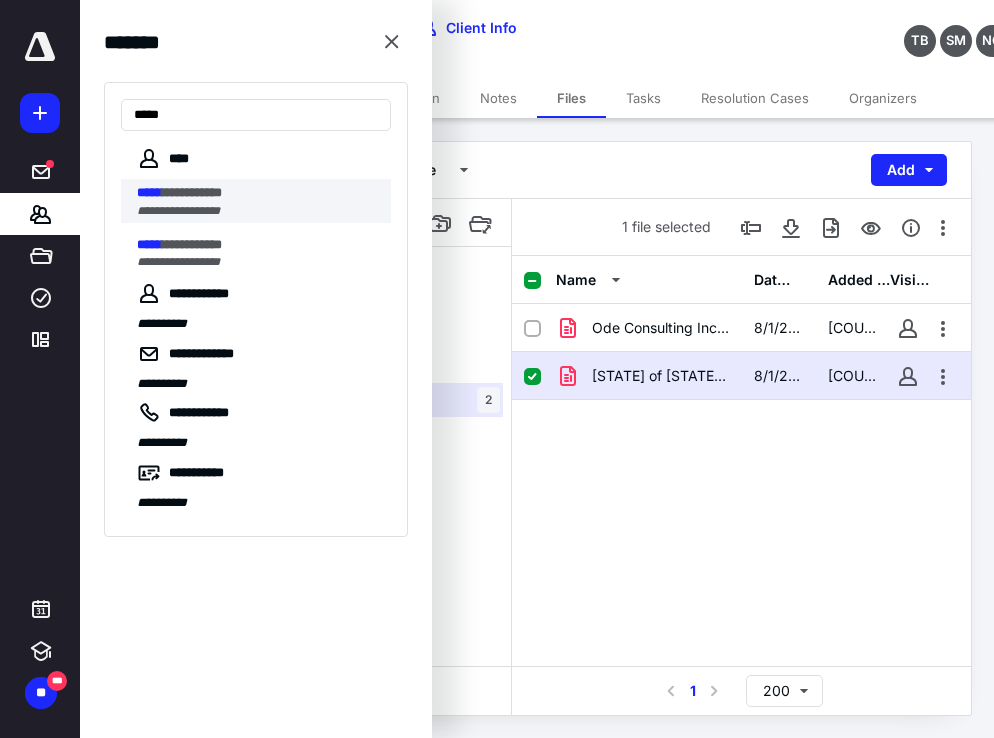 type on "*****" 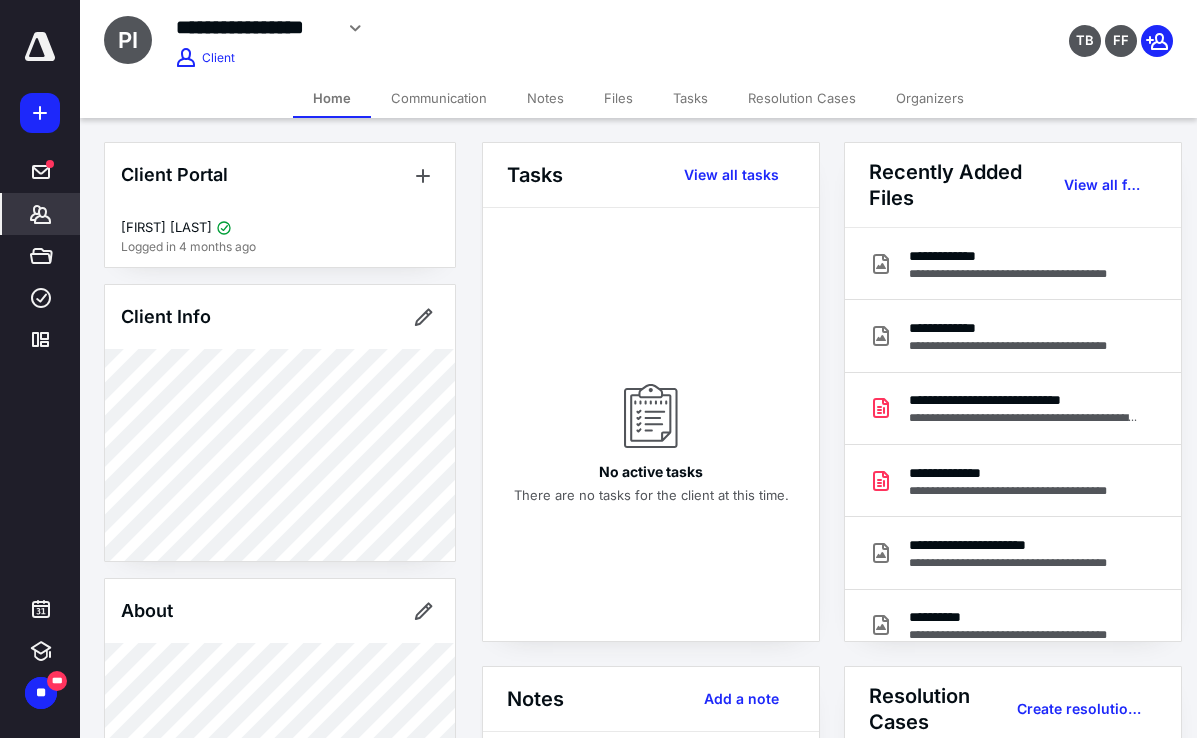 click on "Files" at bounding box center (618, 98) 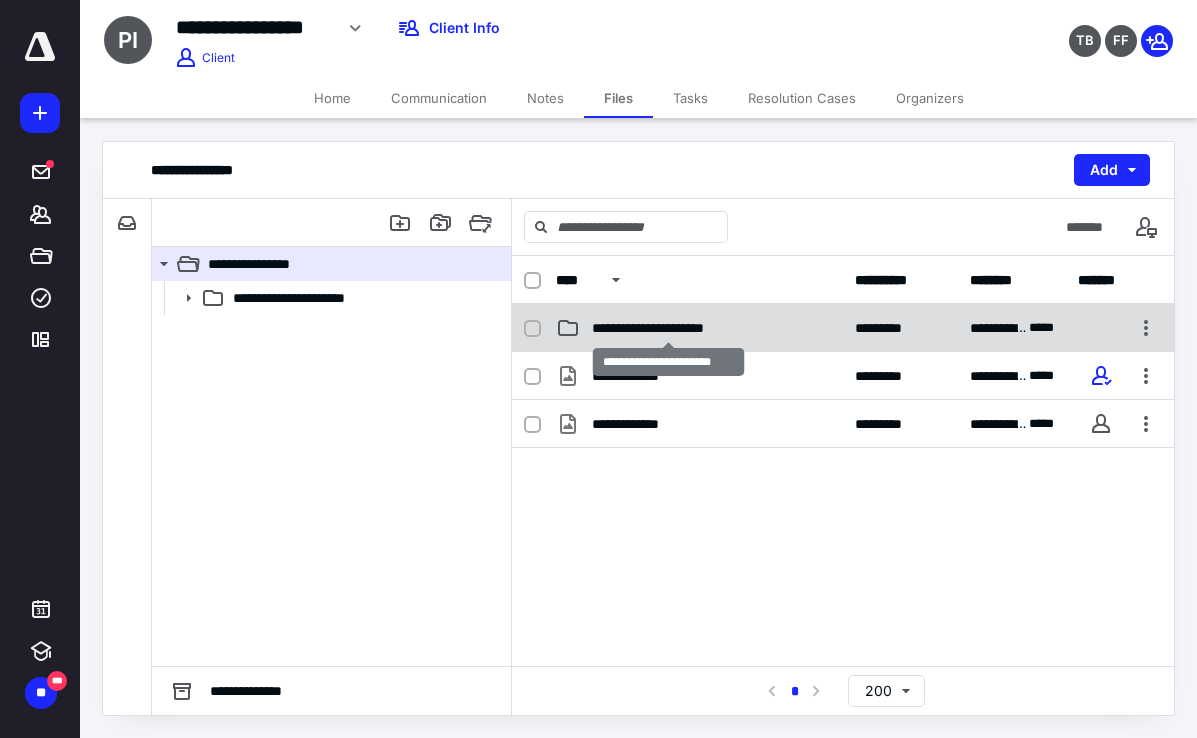 click on "**********" at bounding box center [668, 328] 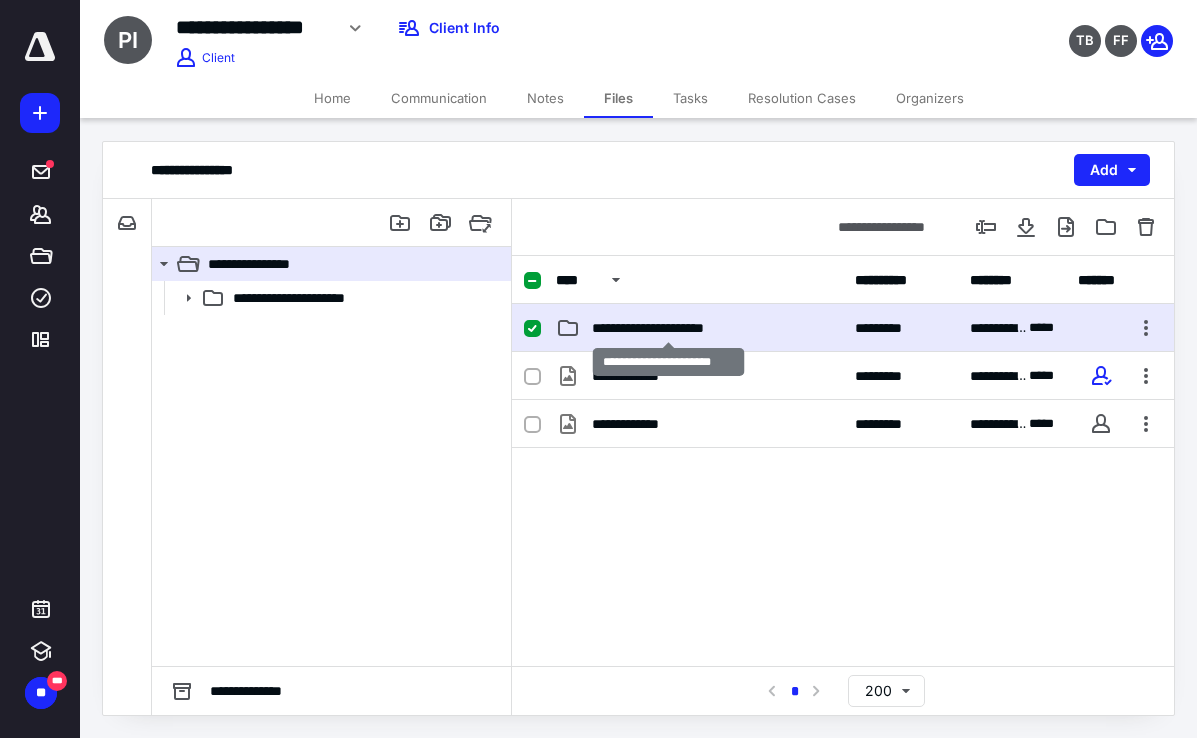 click on "**********" at bounding box center [668, 328] 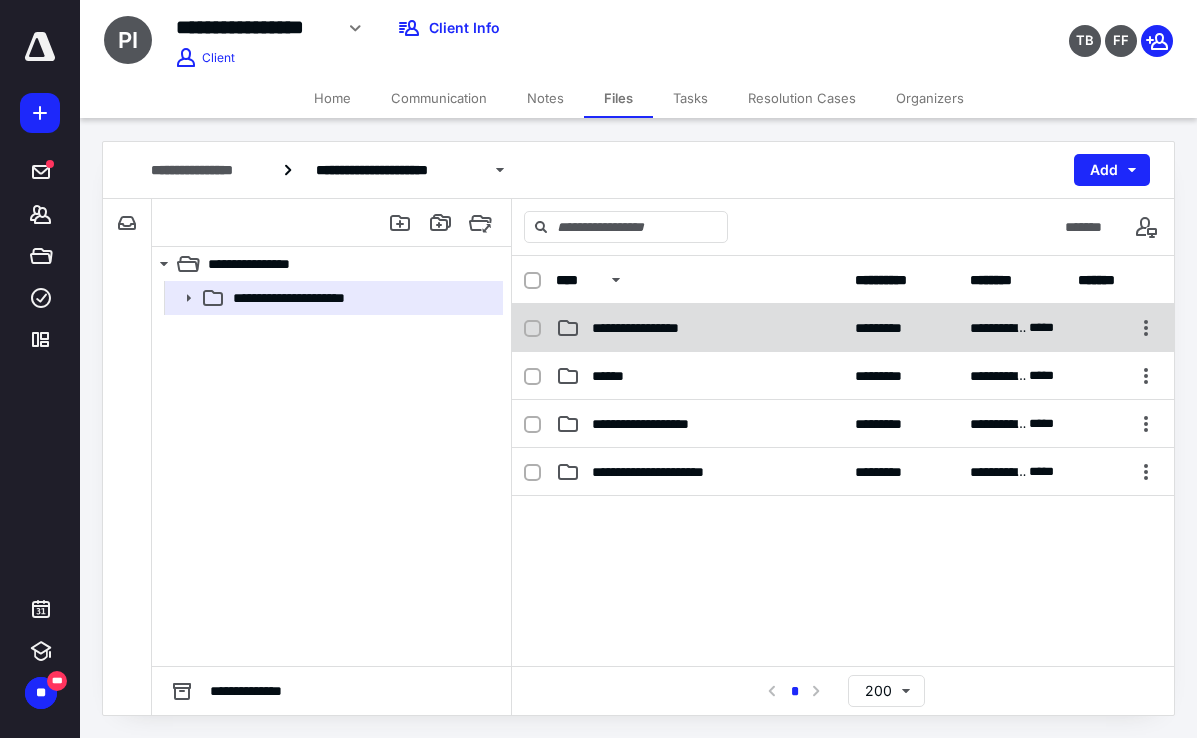 click on "**********" at bounding box center [699, 328] 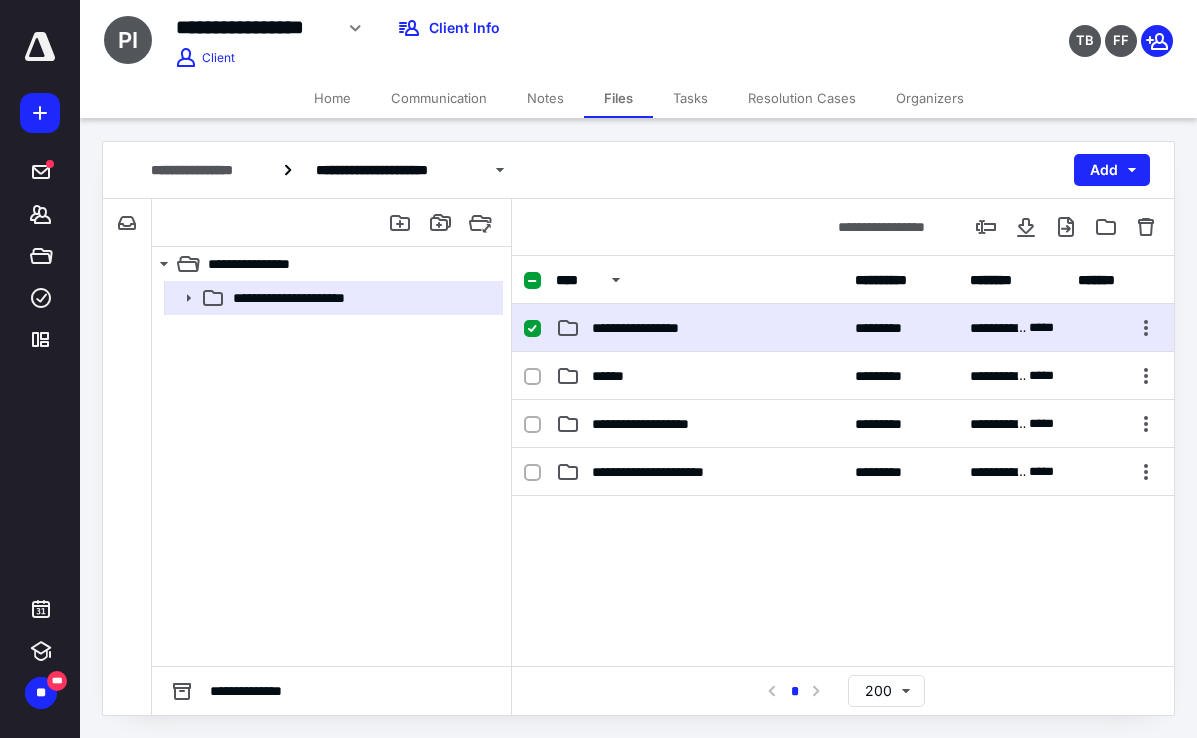 click on "**********" at bounding box center [699, 328] 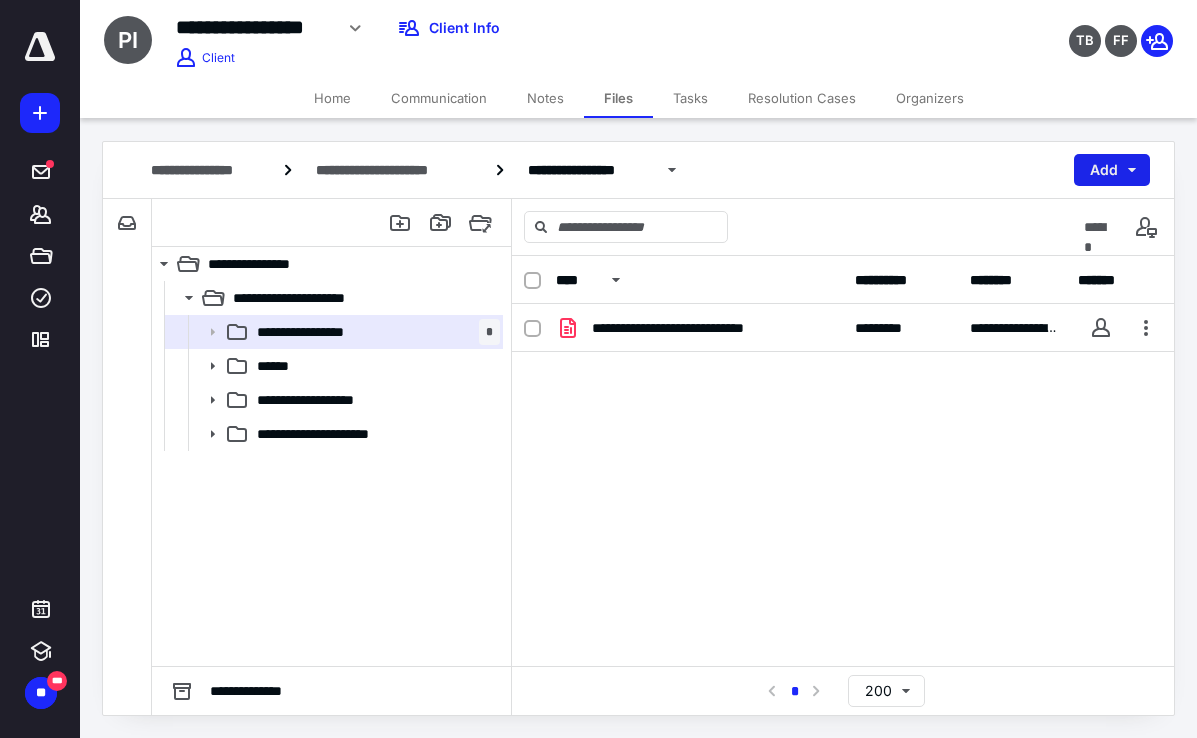 click on "Add" at bounding box center (1112, 170) 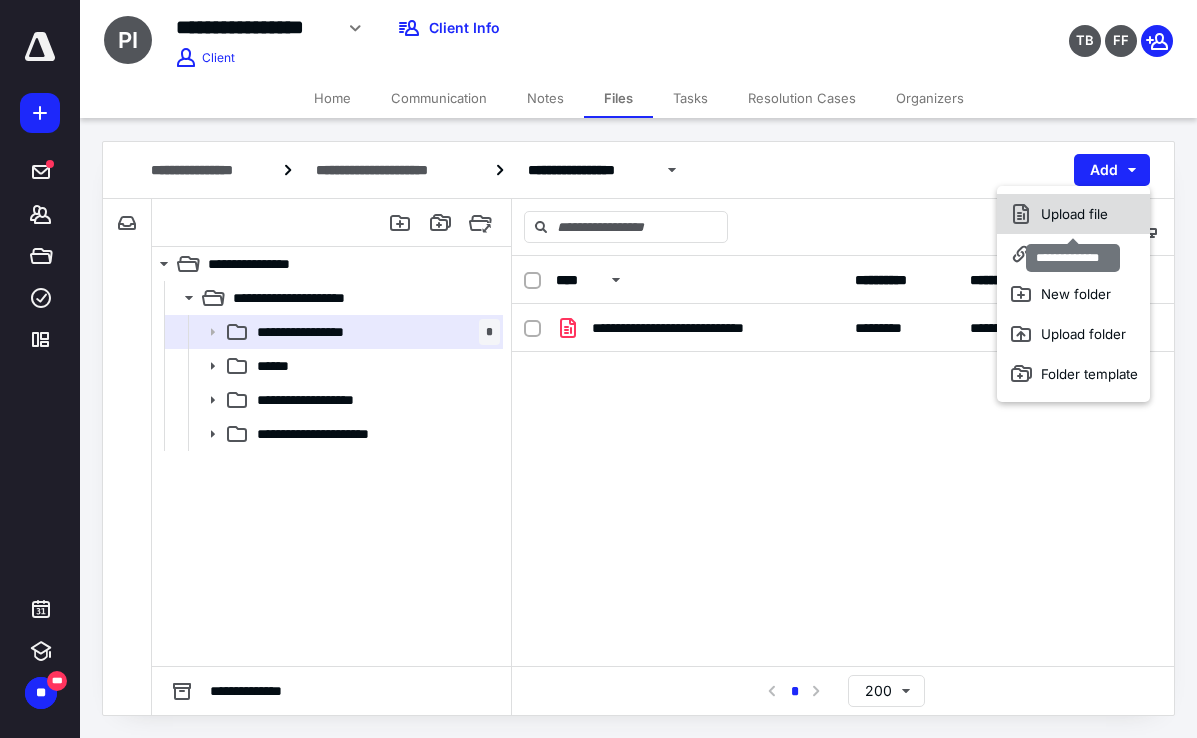 click on "Upload file" at bounding box center (1073, 214) 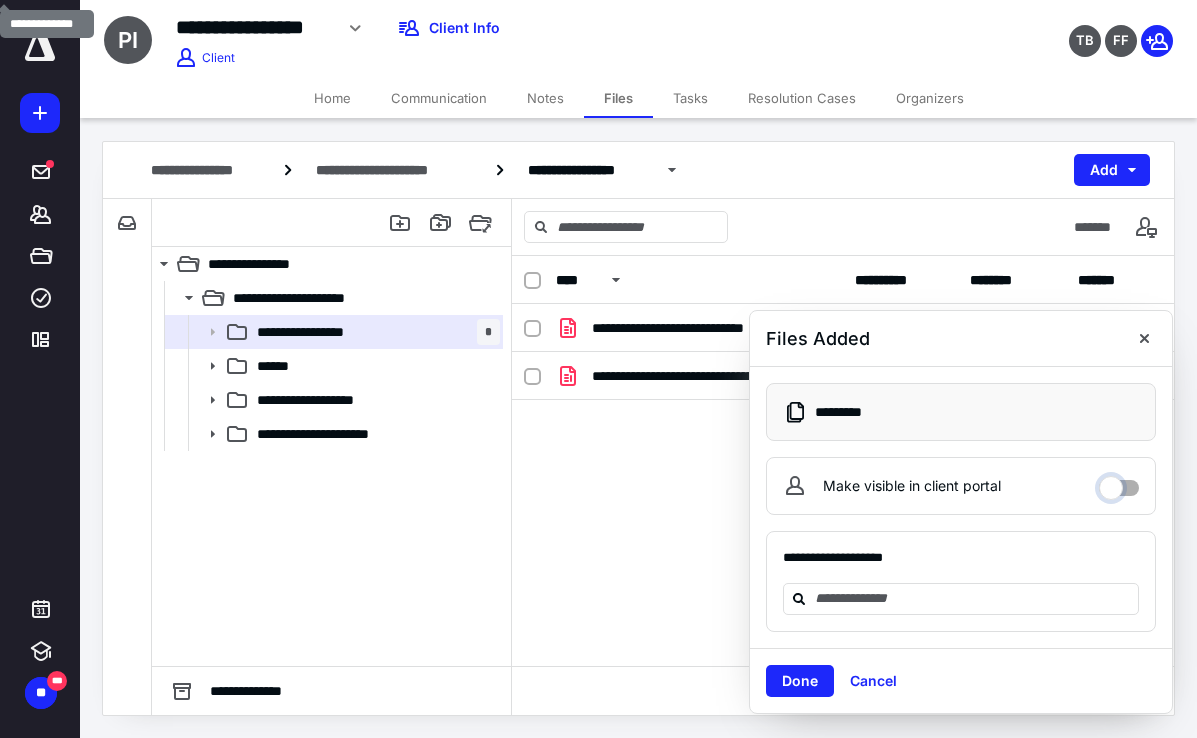 click on "Make visible in client portal" at bounding box center [1119, 483] 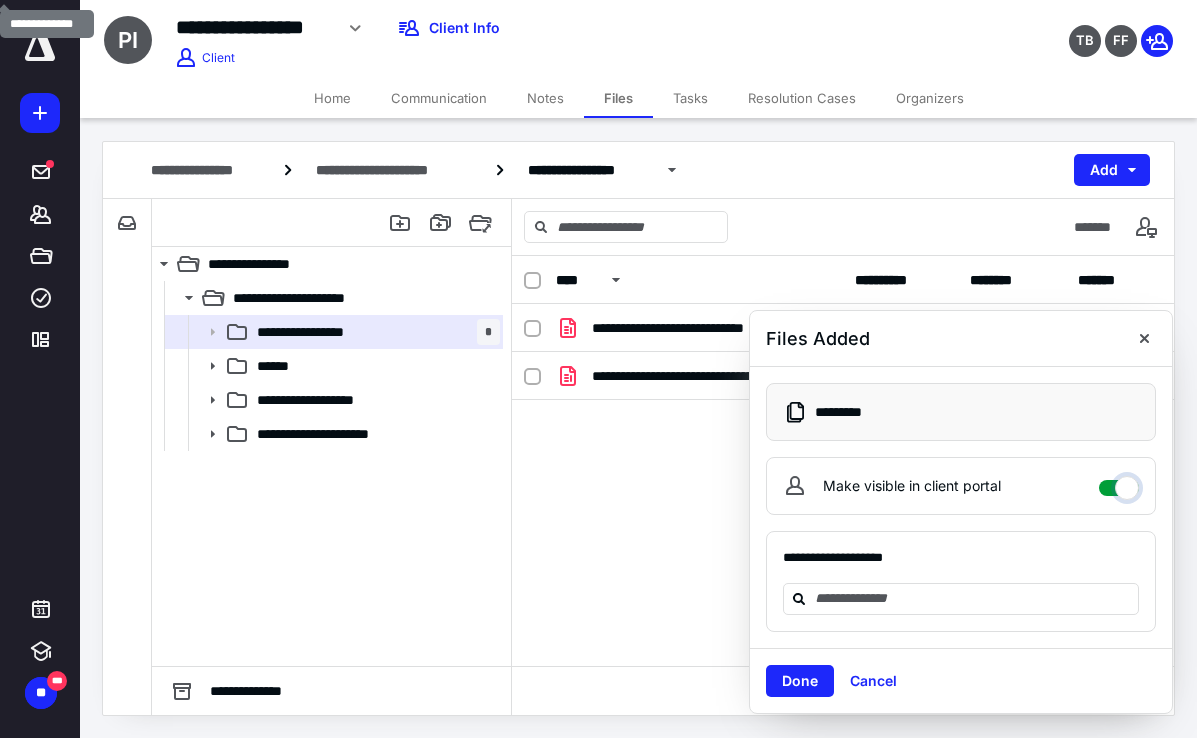 checkbox on "****" 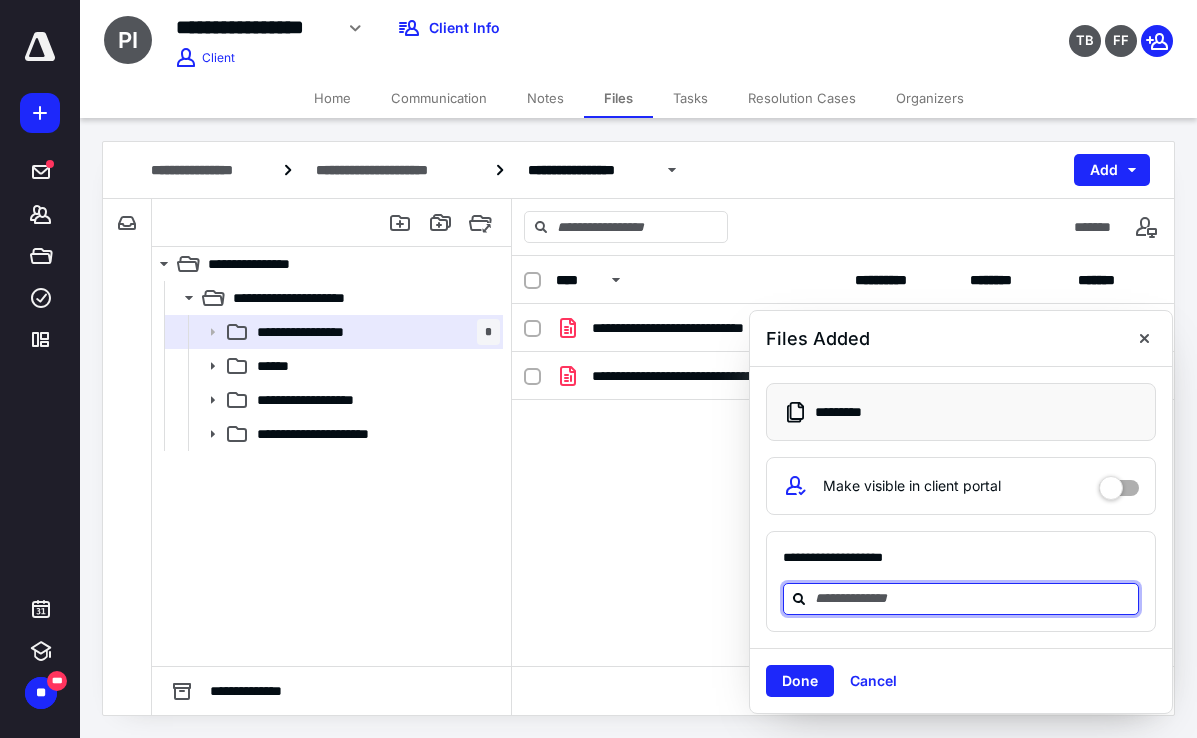 click at bounding box center (973, 598) 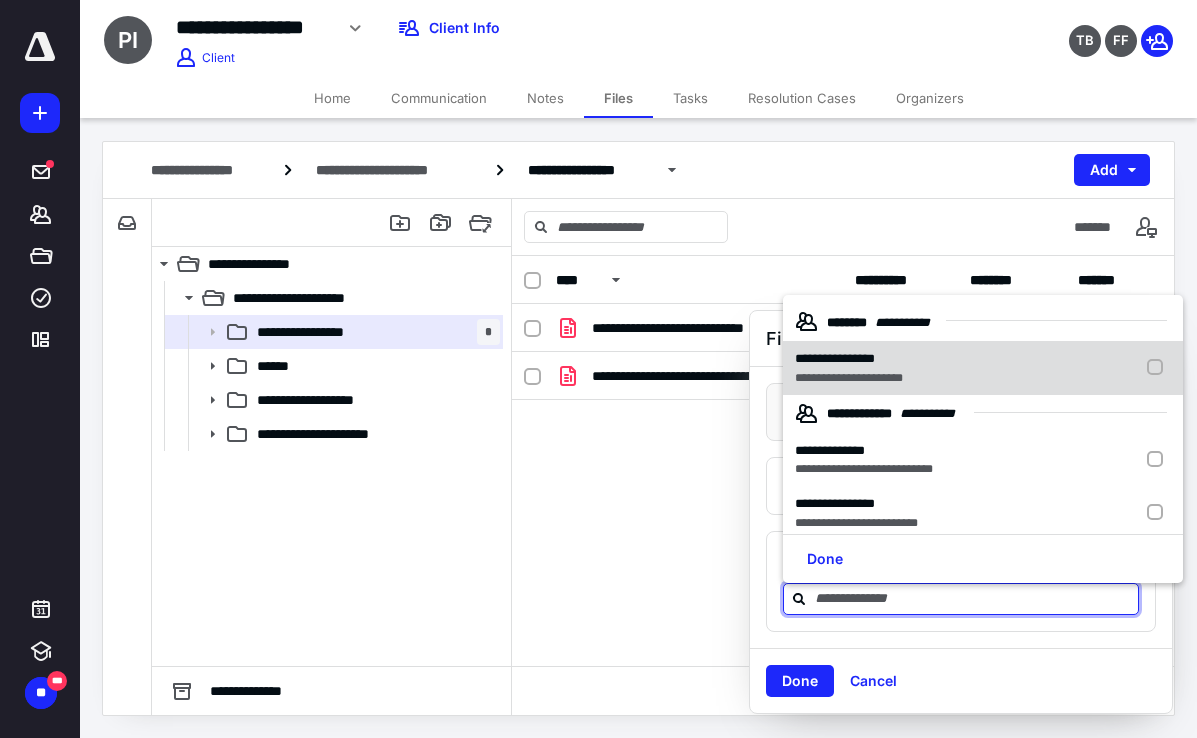 click on "**********" at bounding box center (983, 368) 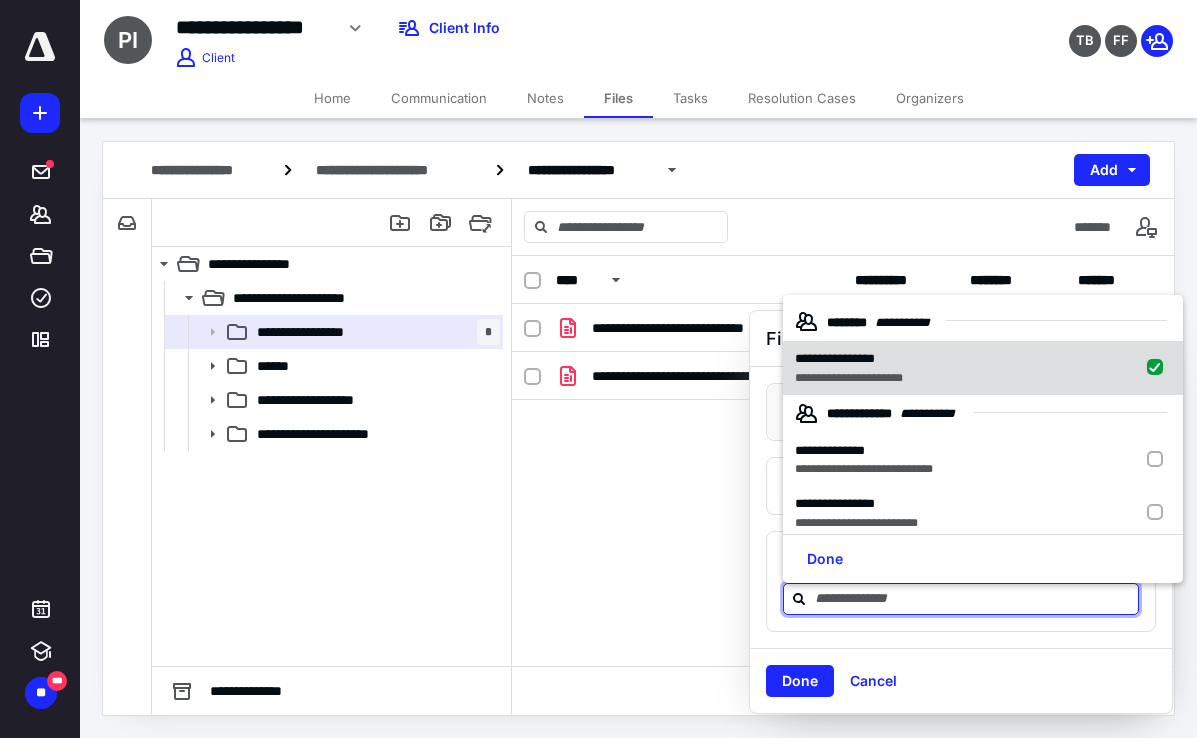checkbox on "true" 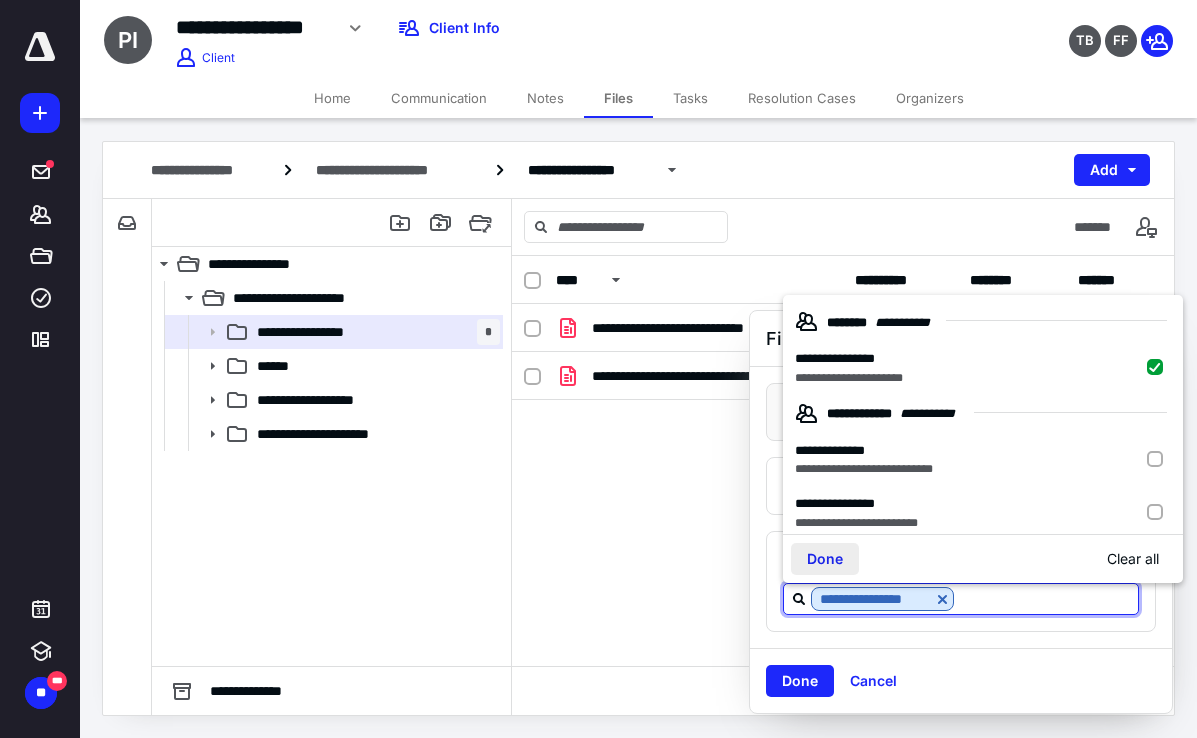 click on "Done" at bounding box center (825, 559) 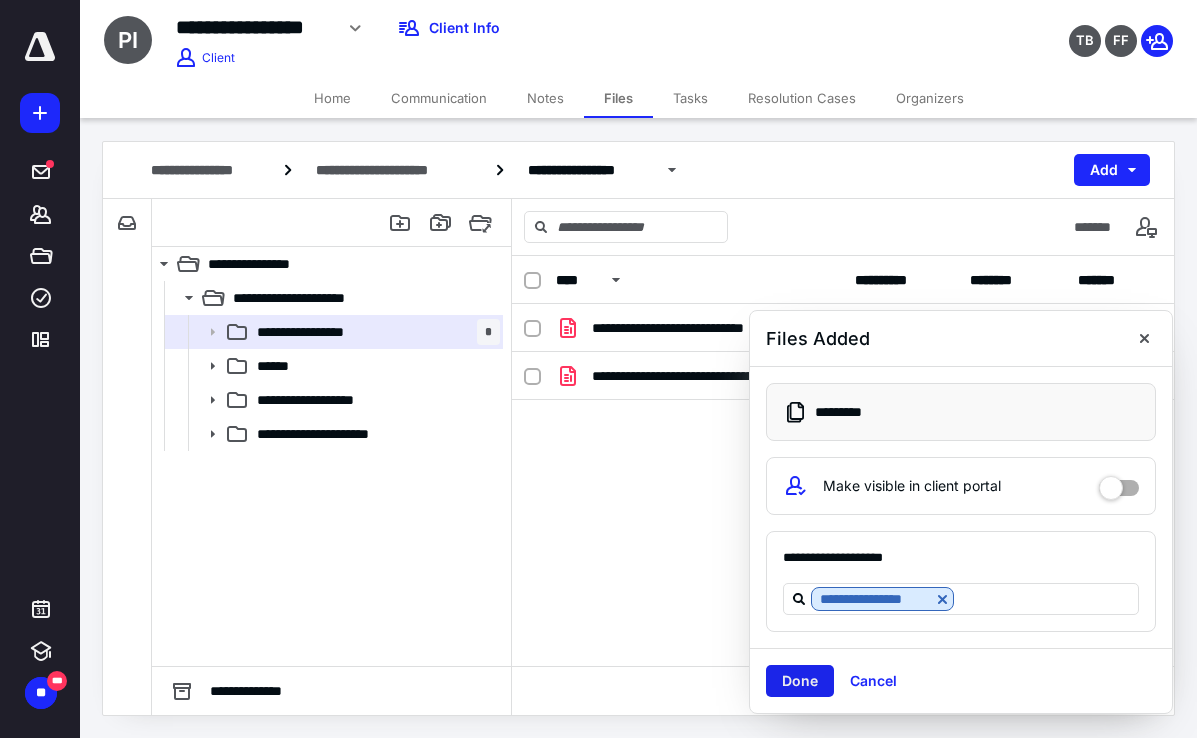 click on "Done" at bounding box center (800, 681) 